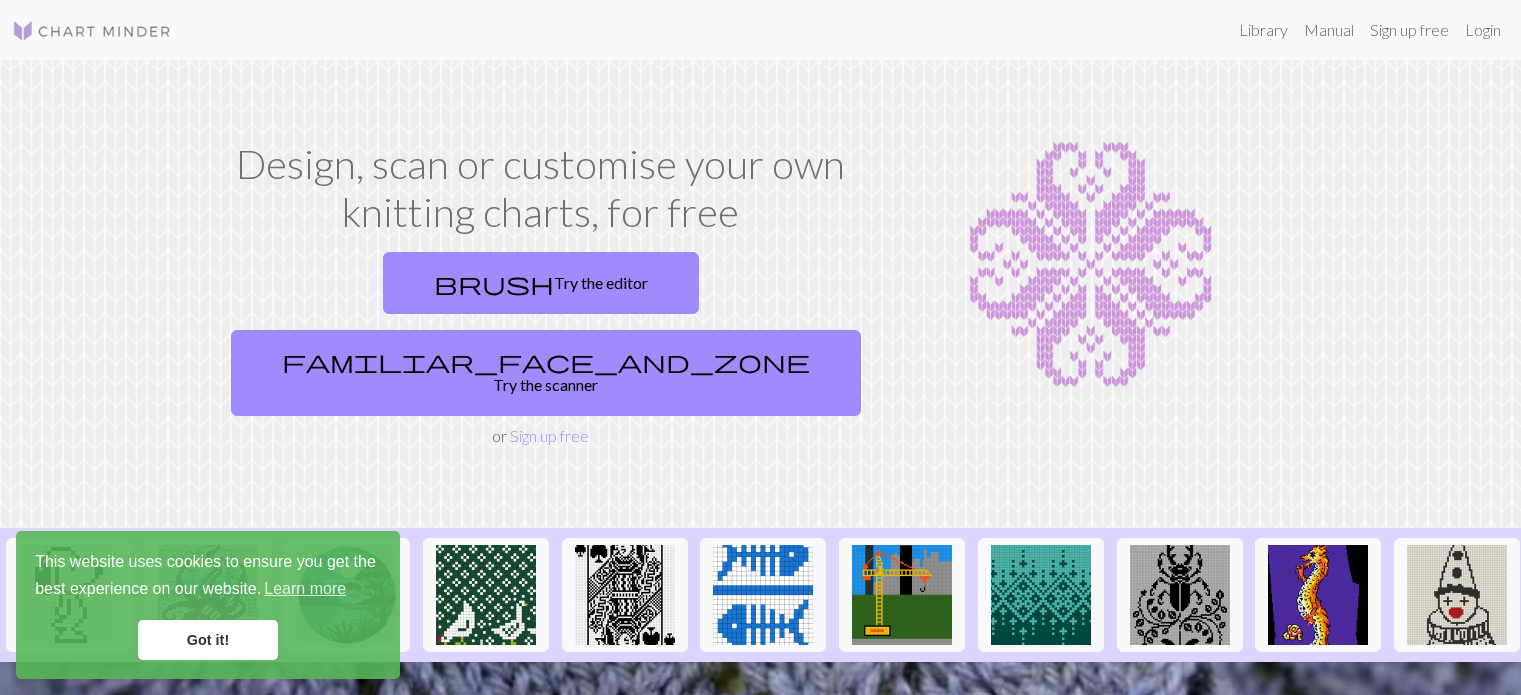 scroll, scrollTop: 0, scrollLeft: 0, axis: both 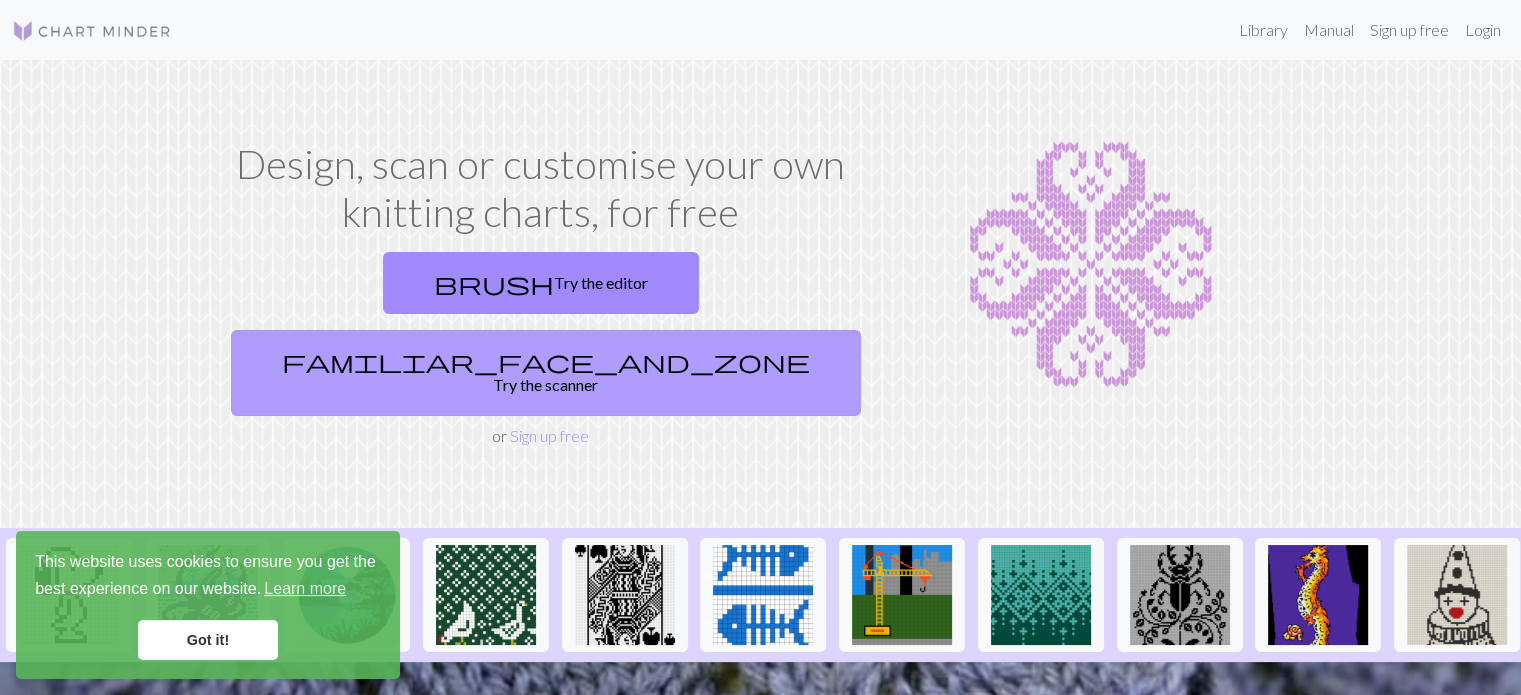 click on "familiar_face_and_zone  Try the scanner" at bounding box center (546, 373) 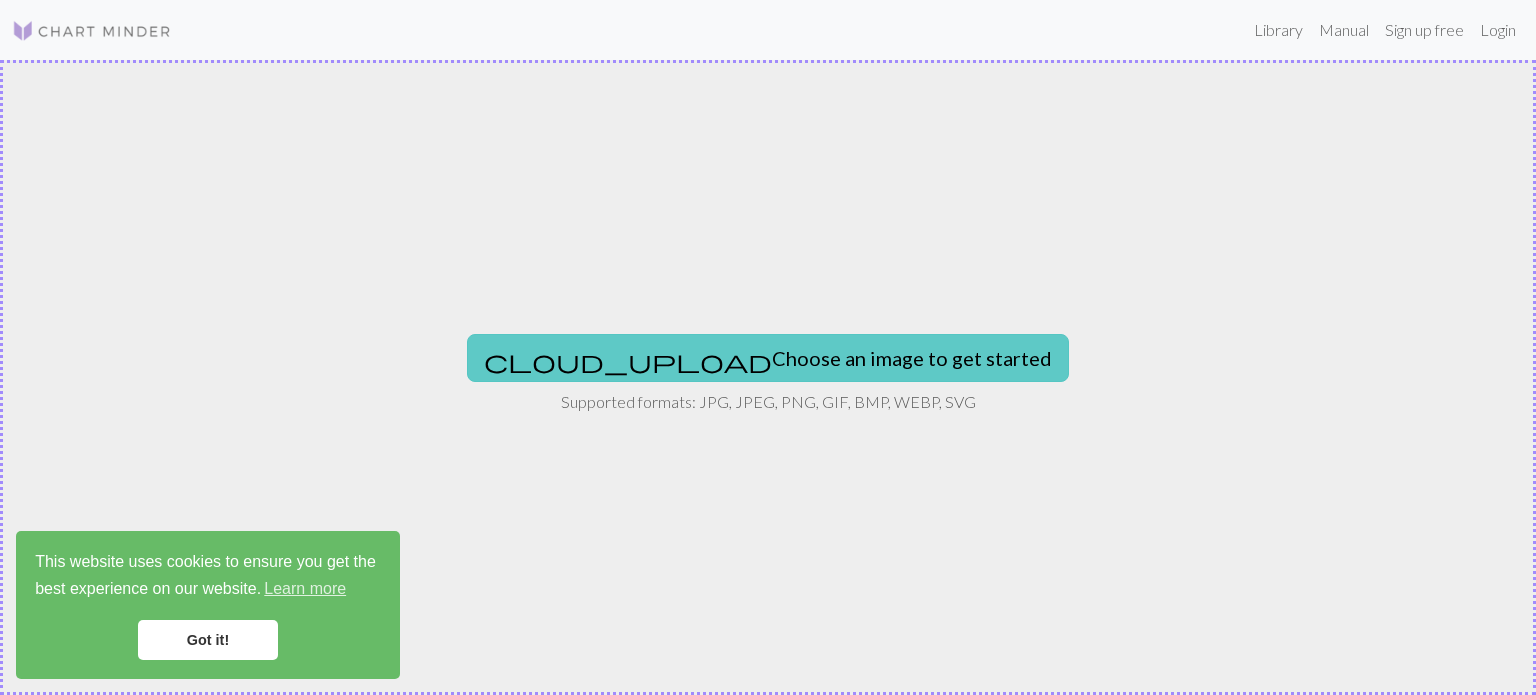 click on "cloud_upload  Choose an image to get started" at bounding box center [768, 358] 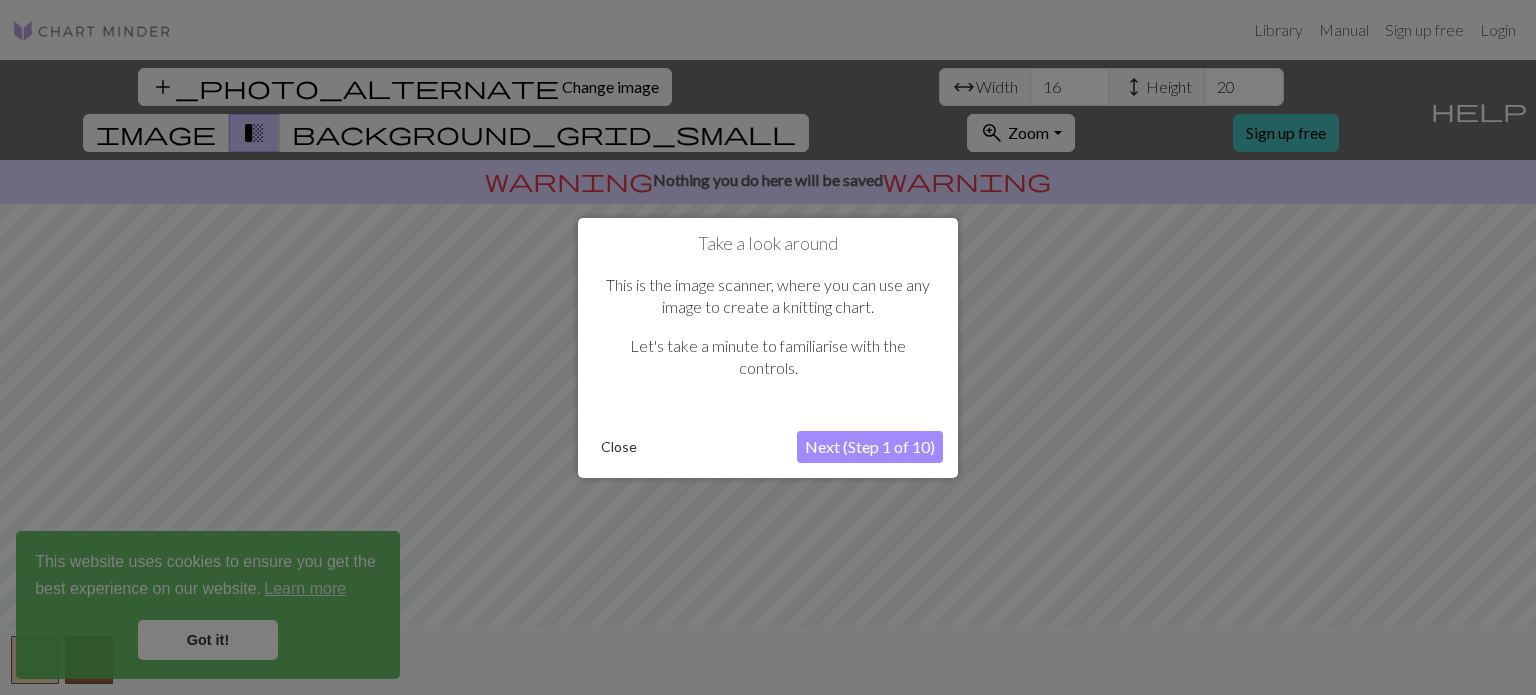click on "Next (Step 1 of 10)" at bounding box center (870, 447) 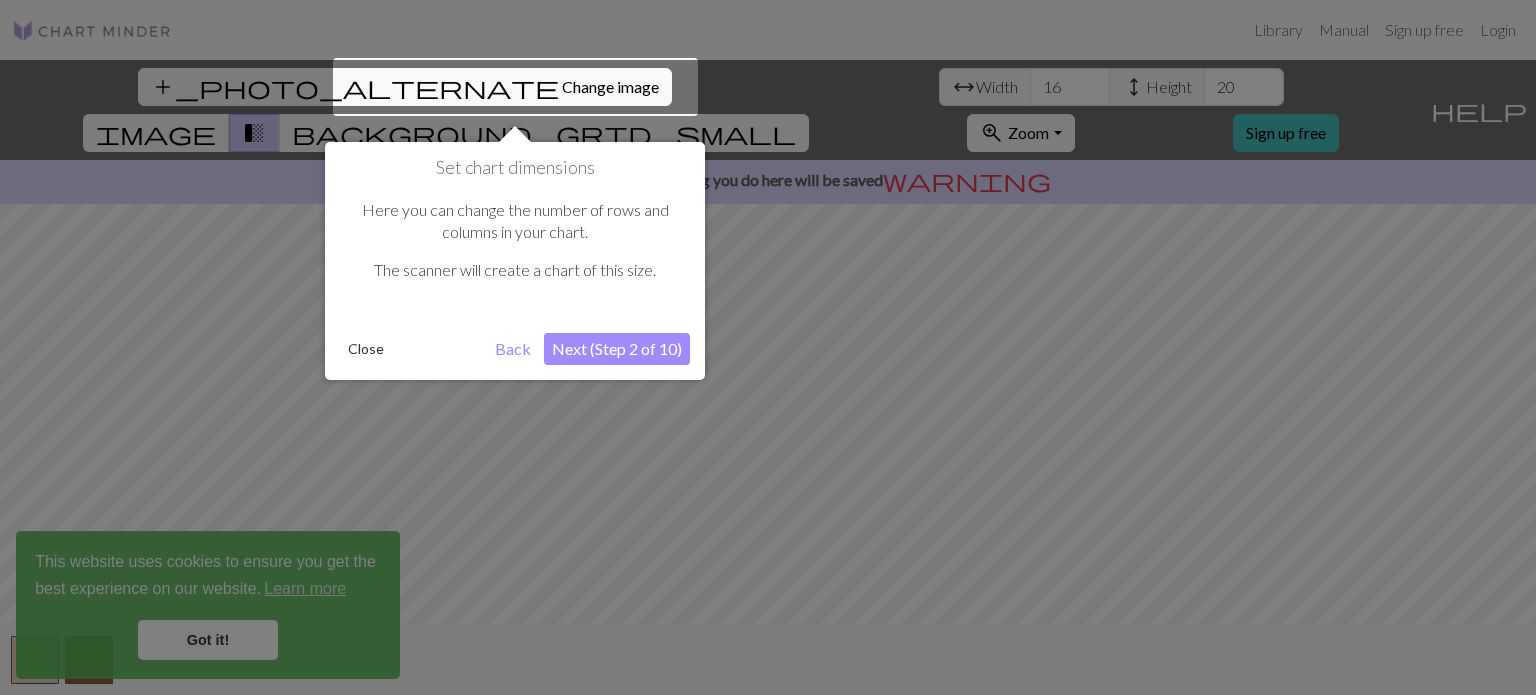 click on "Next (Step 2 of 10)" at bounding box center [617, 349] 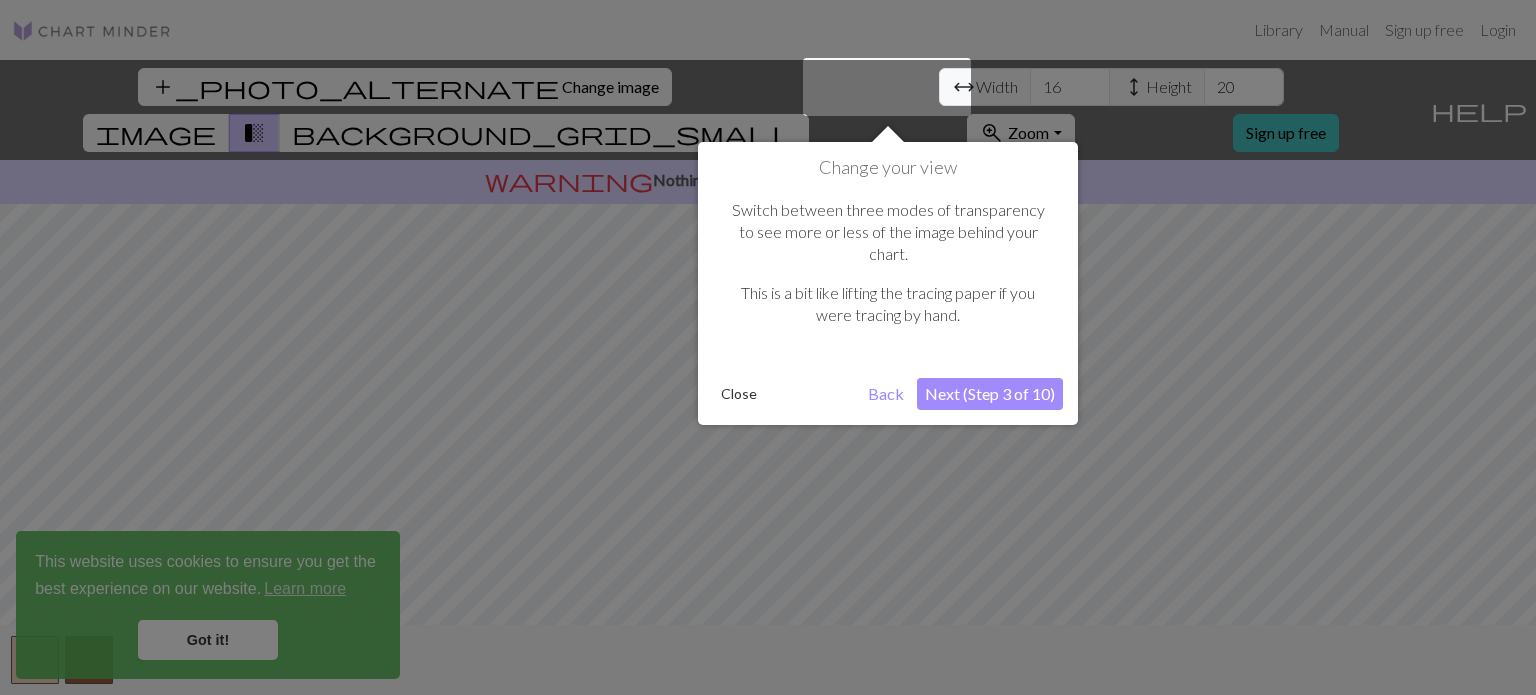 click on "Next (Step 3 of 10)" at bounding box center [990, 394] 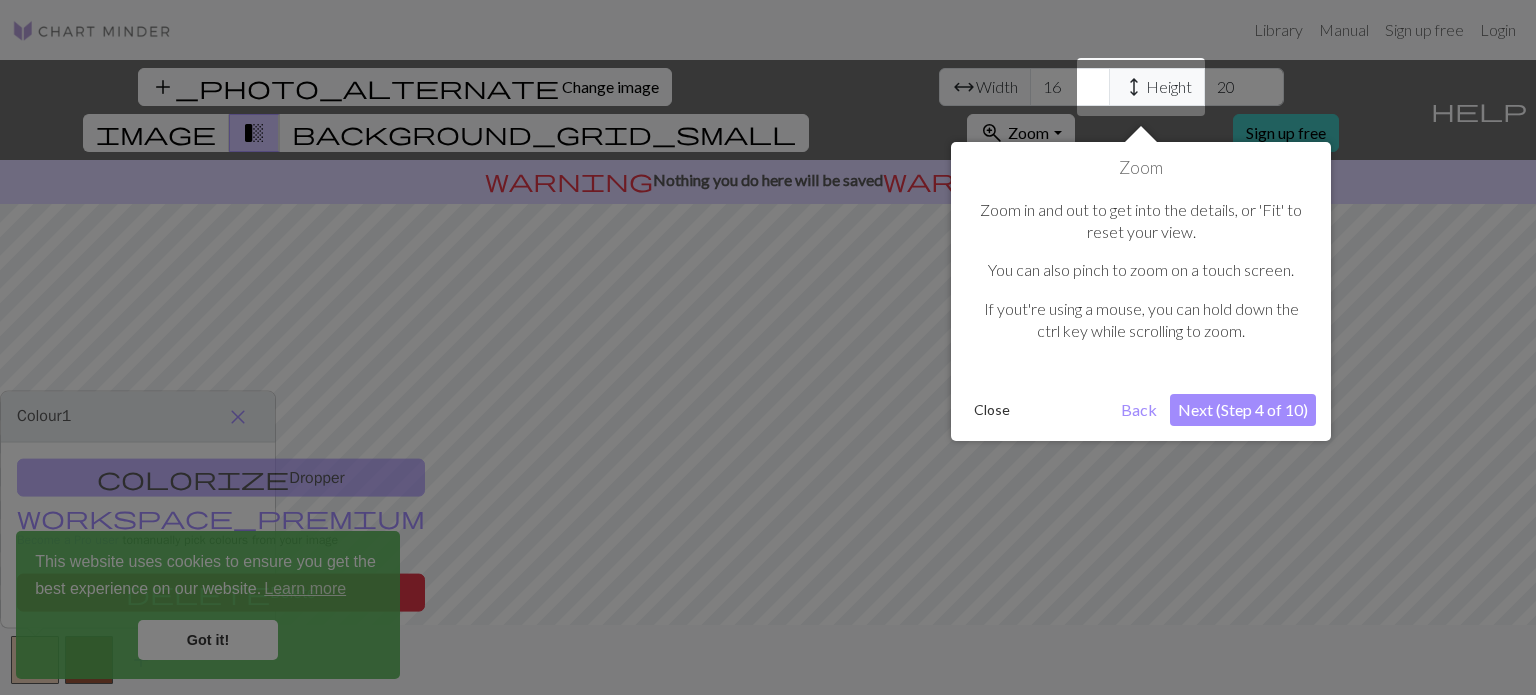 click on "Next (Step 4 of 10)" at bounding box center (1243, 410) 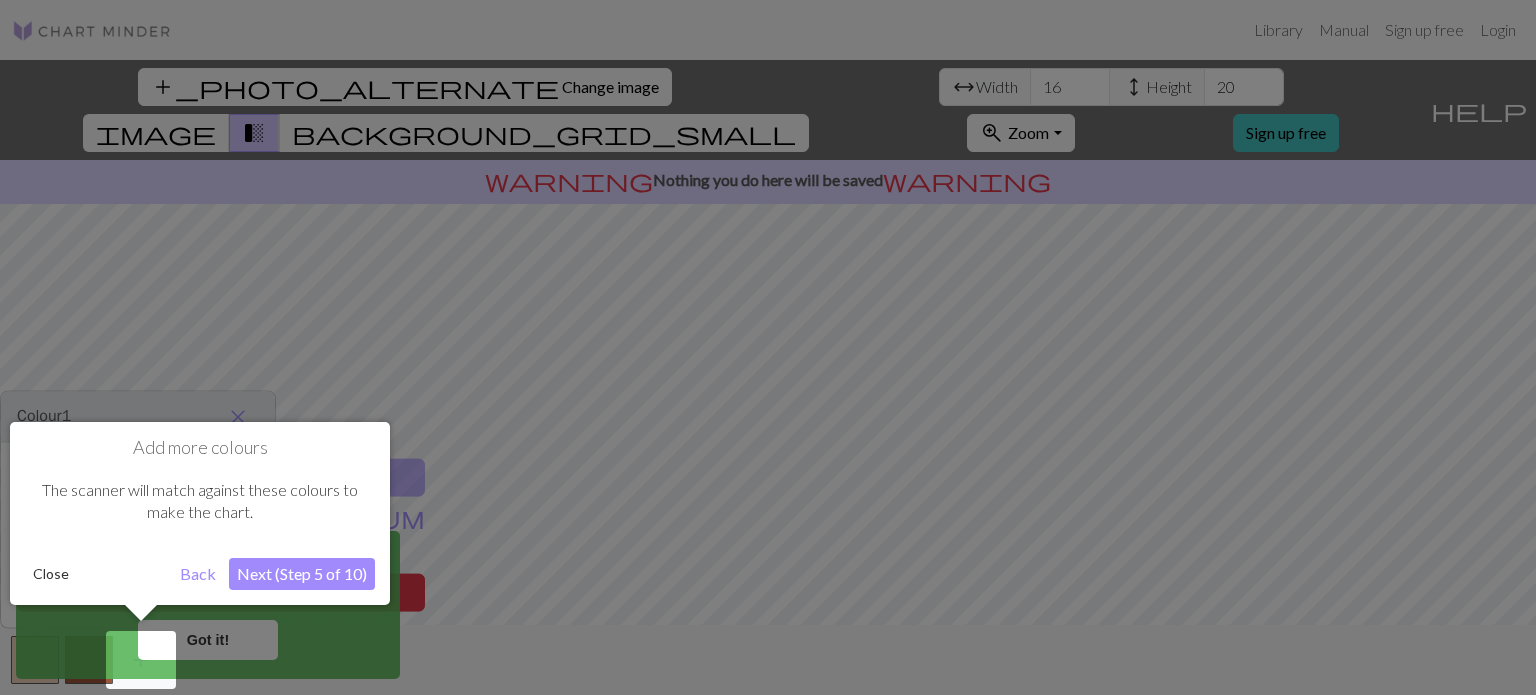click on "Next (Step 5 of 10)" at bounding box center (302, 574) 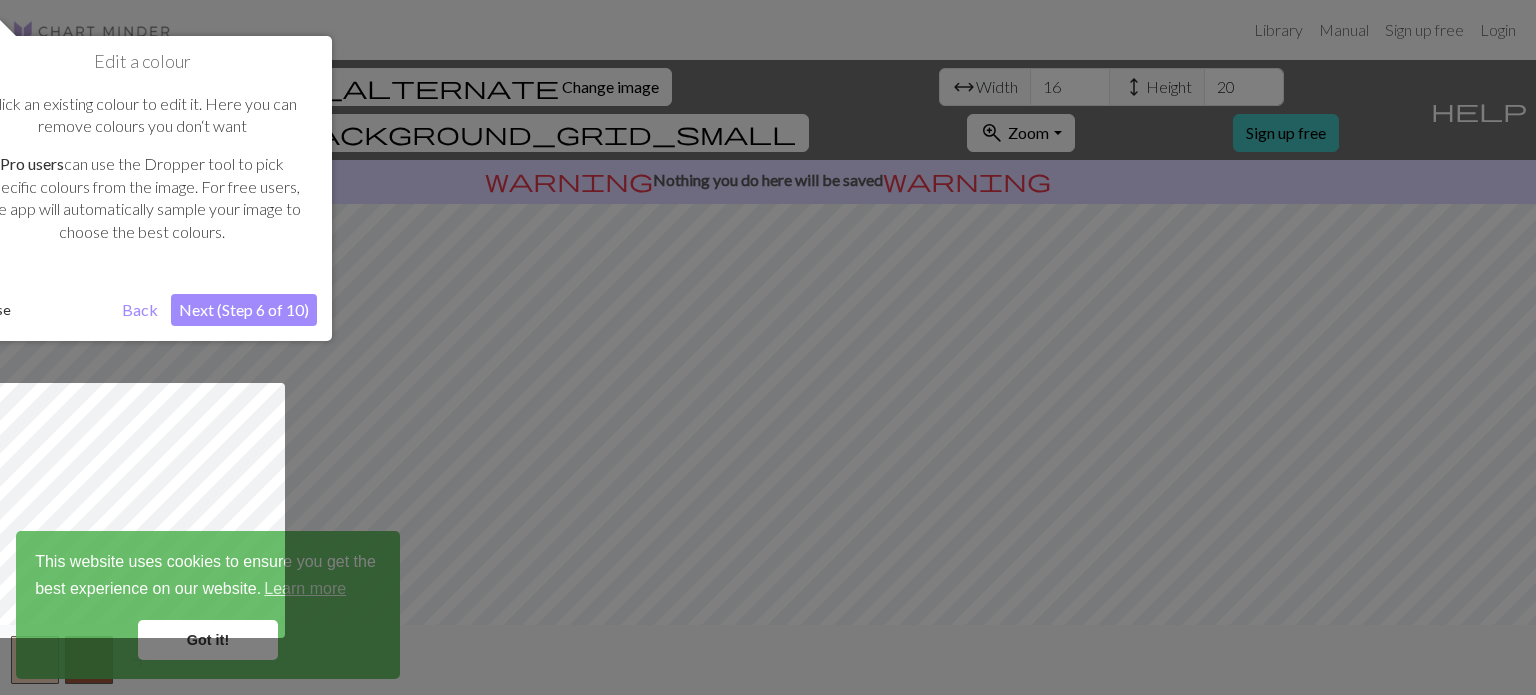 click on "Next (Step 6 of 10)" at bounding box center (244, 310) 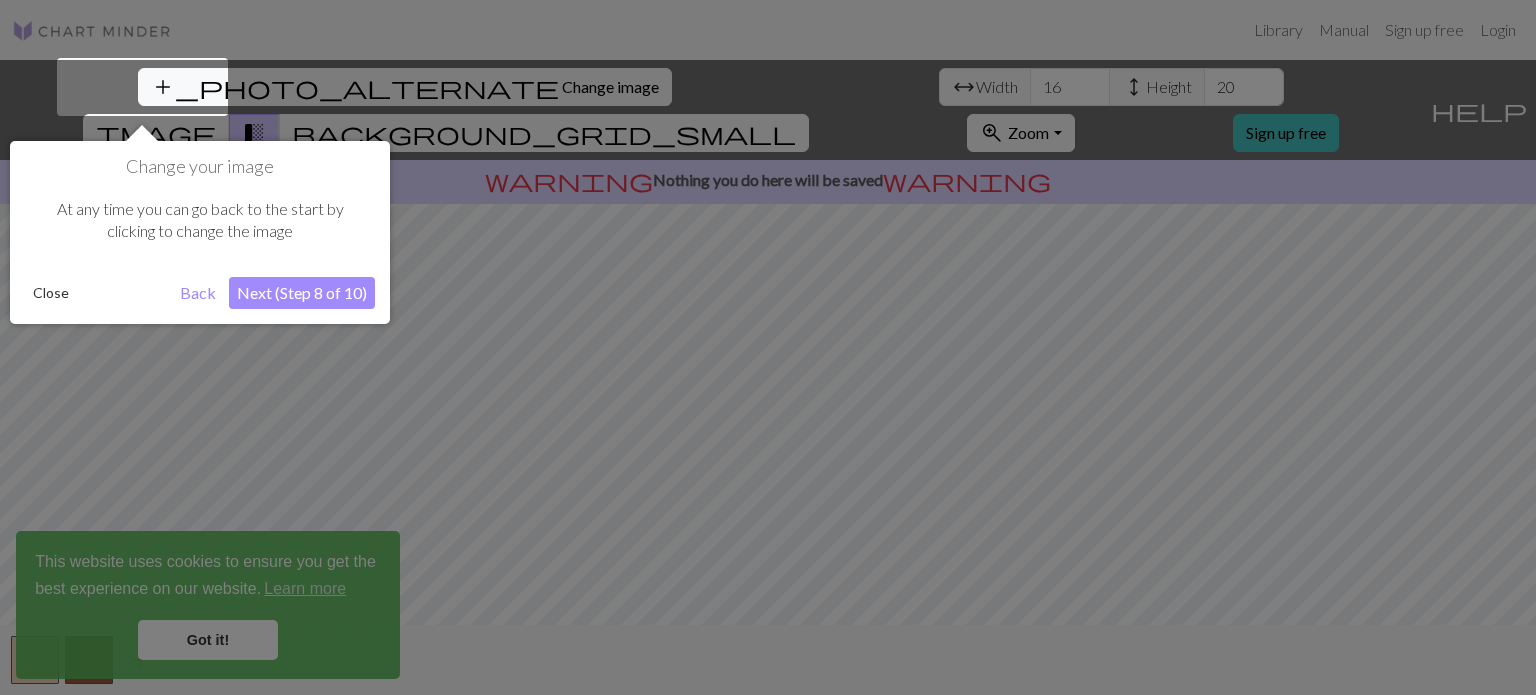 click on "Change your image At any time you can go back to the start by clicking to change the image Close Back Next (Step 8 of 10)" at bounding box center [200, 232] 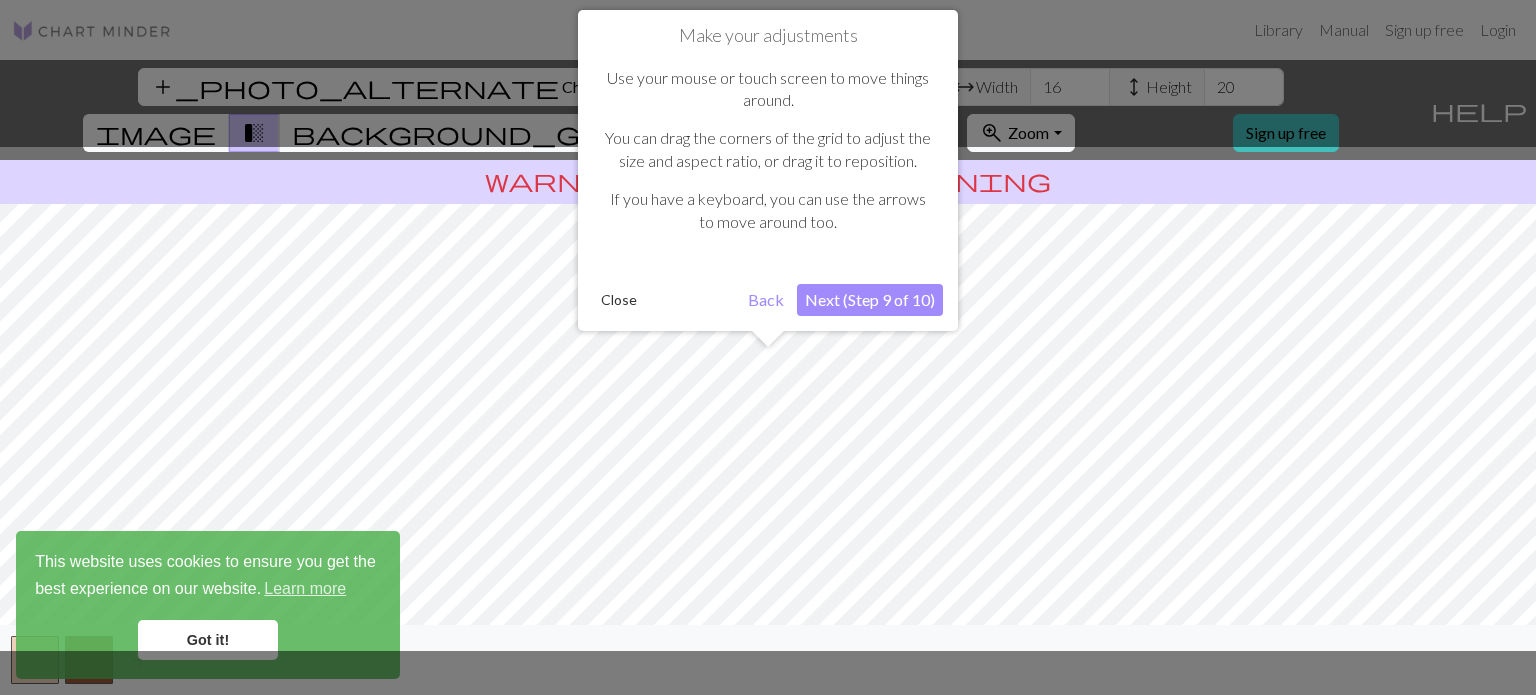 click on "Next (Step 9 of 10)" at bounding box center (870, 300) 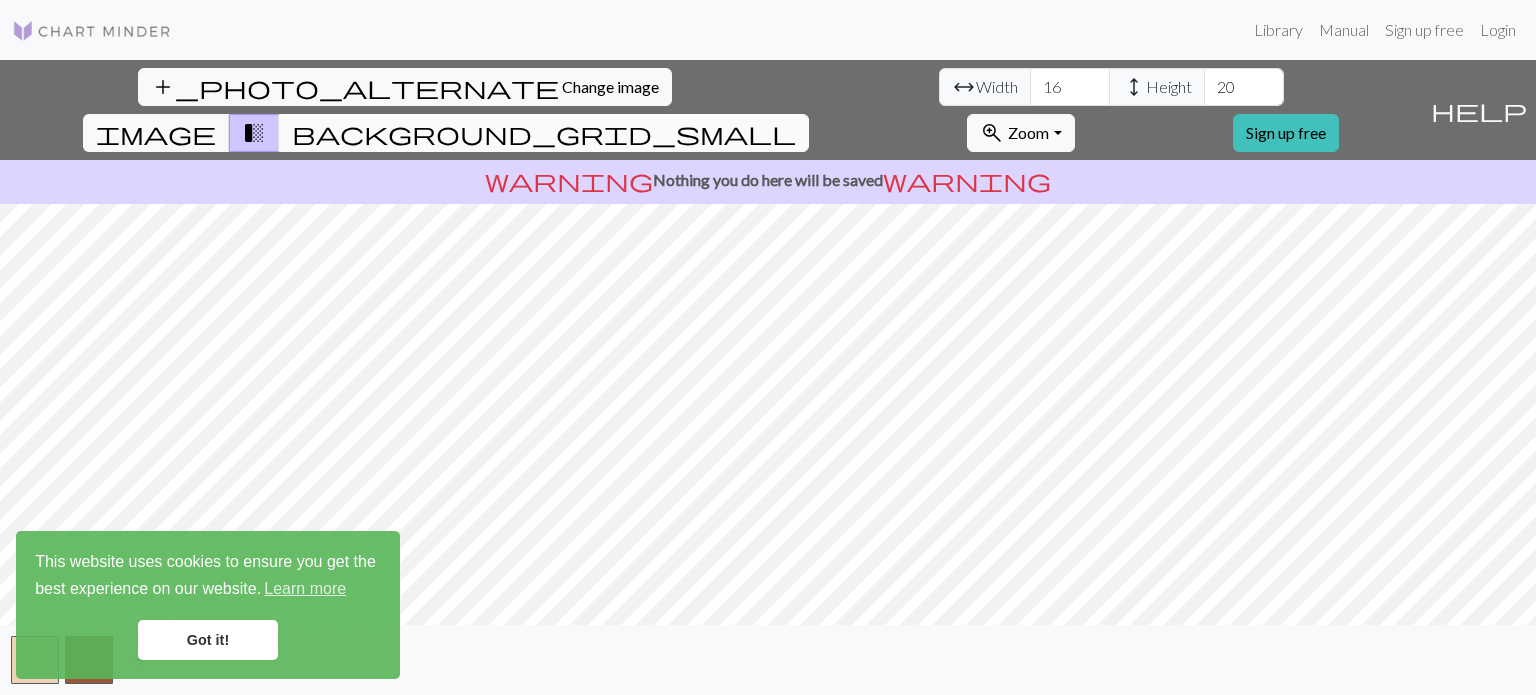 click on "background_grid_small" at bounding box center [544, 133] 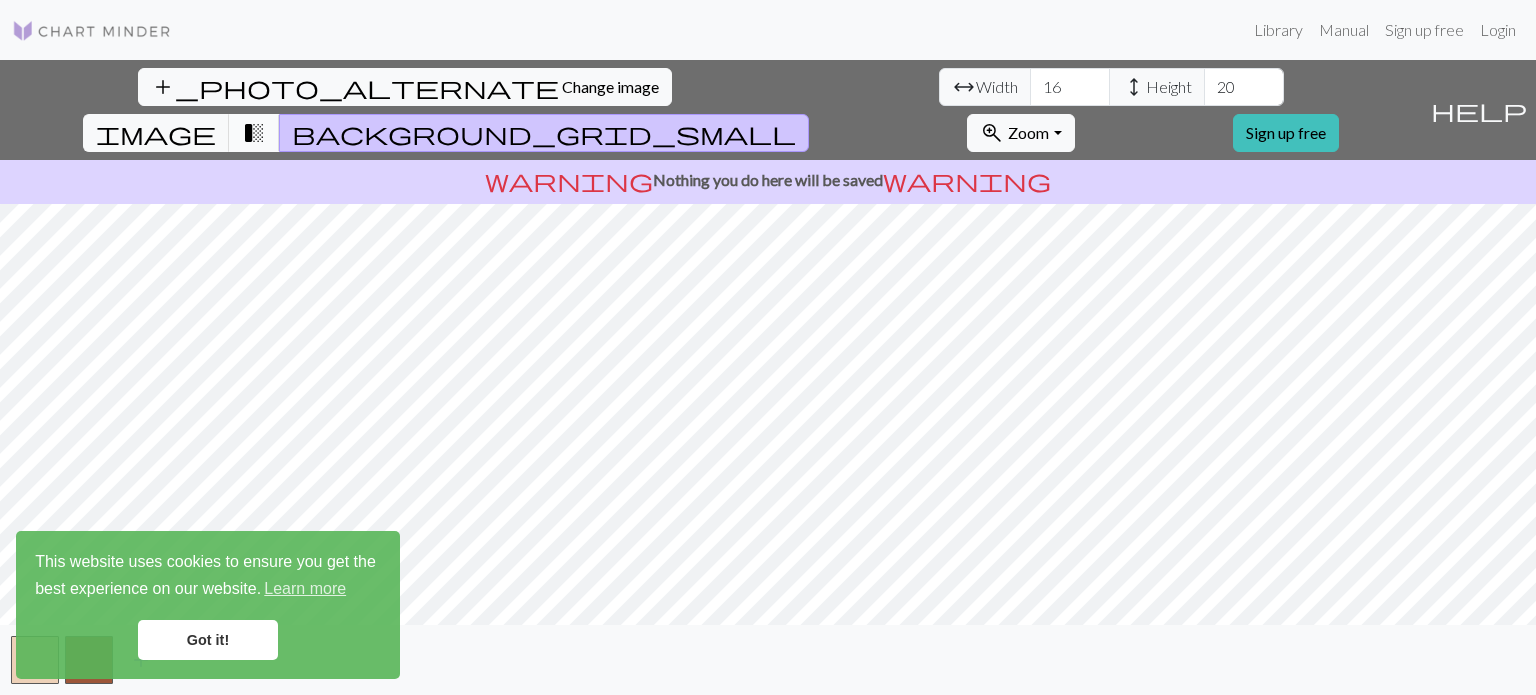 click on "transition_fade" at bounding box center [254, 133] 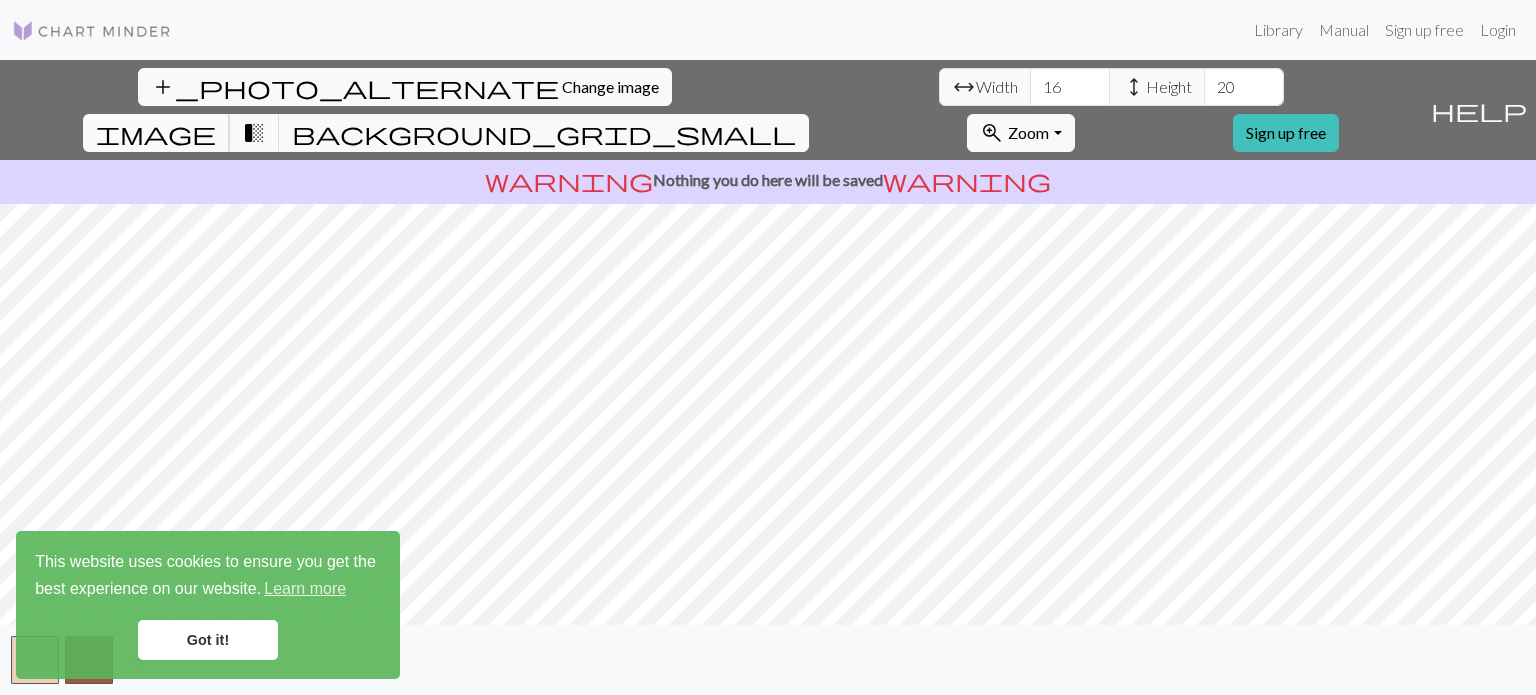 click on "image" at bounding box center (156, 133) 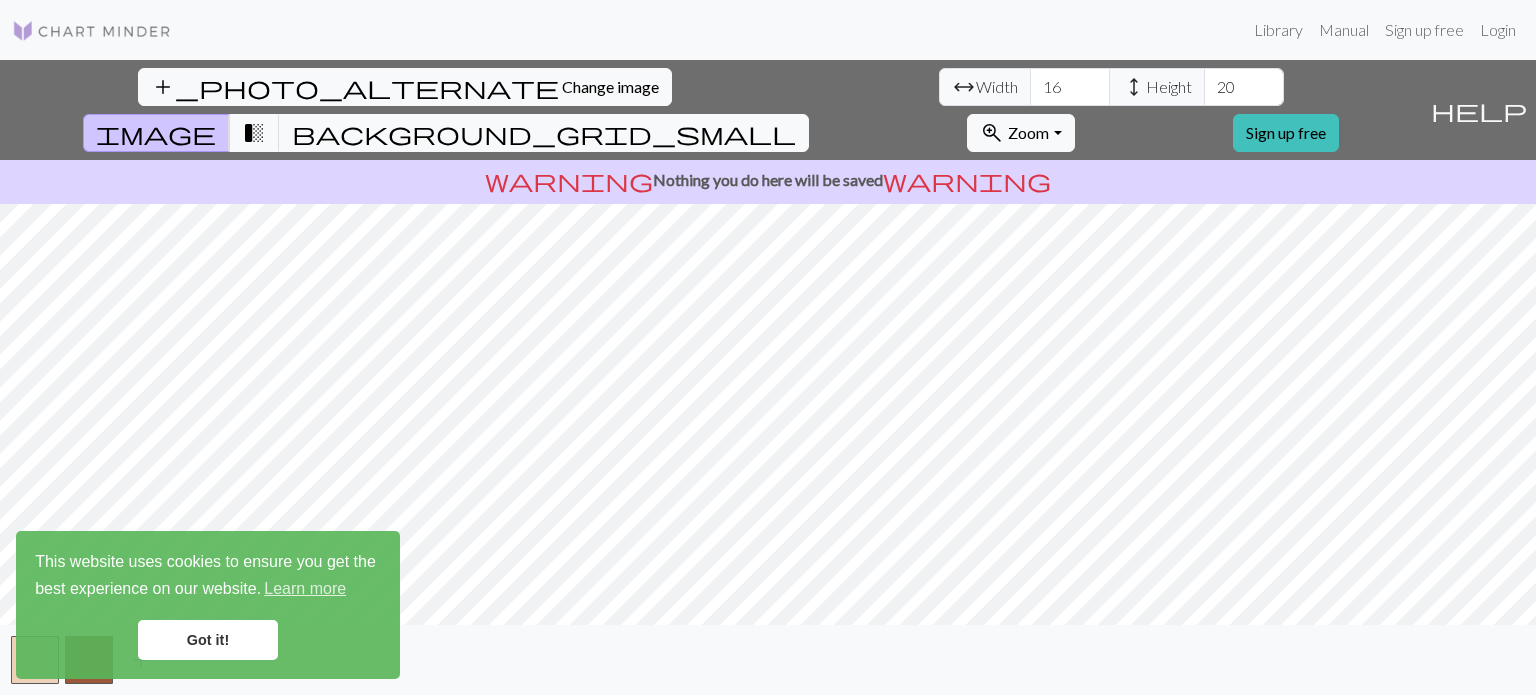 click on "Got it!" at bounding box center (208, 640) 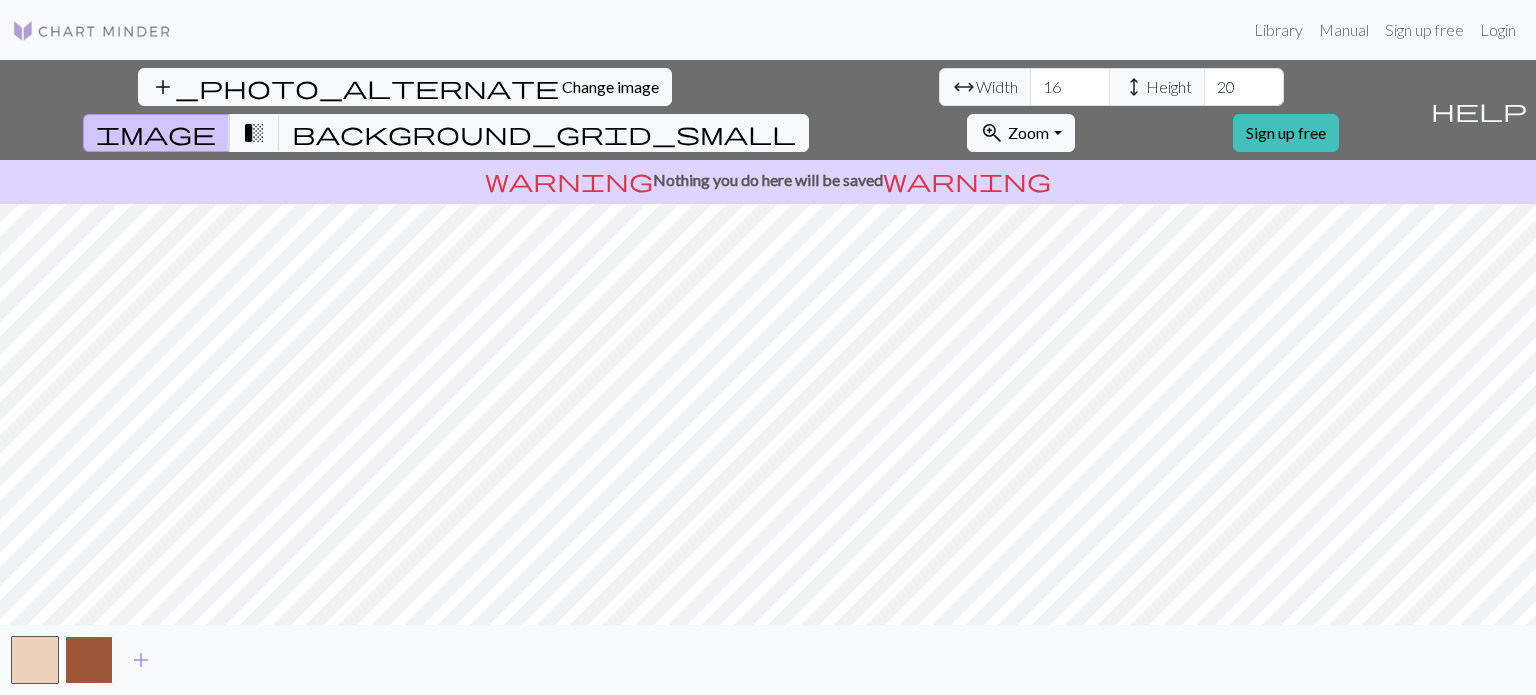 click at bounding box center [89, 660] 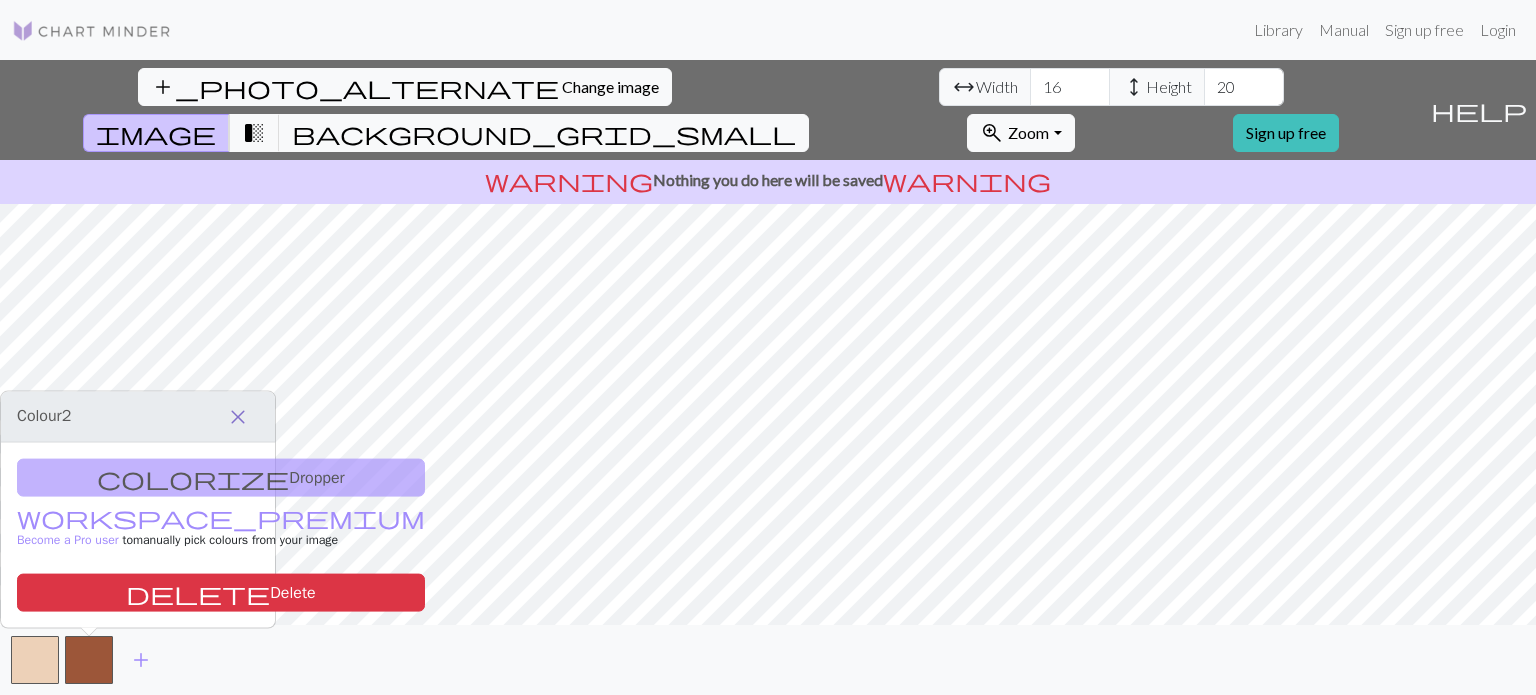 click on "close" at bounding box center (238, 417) 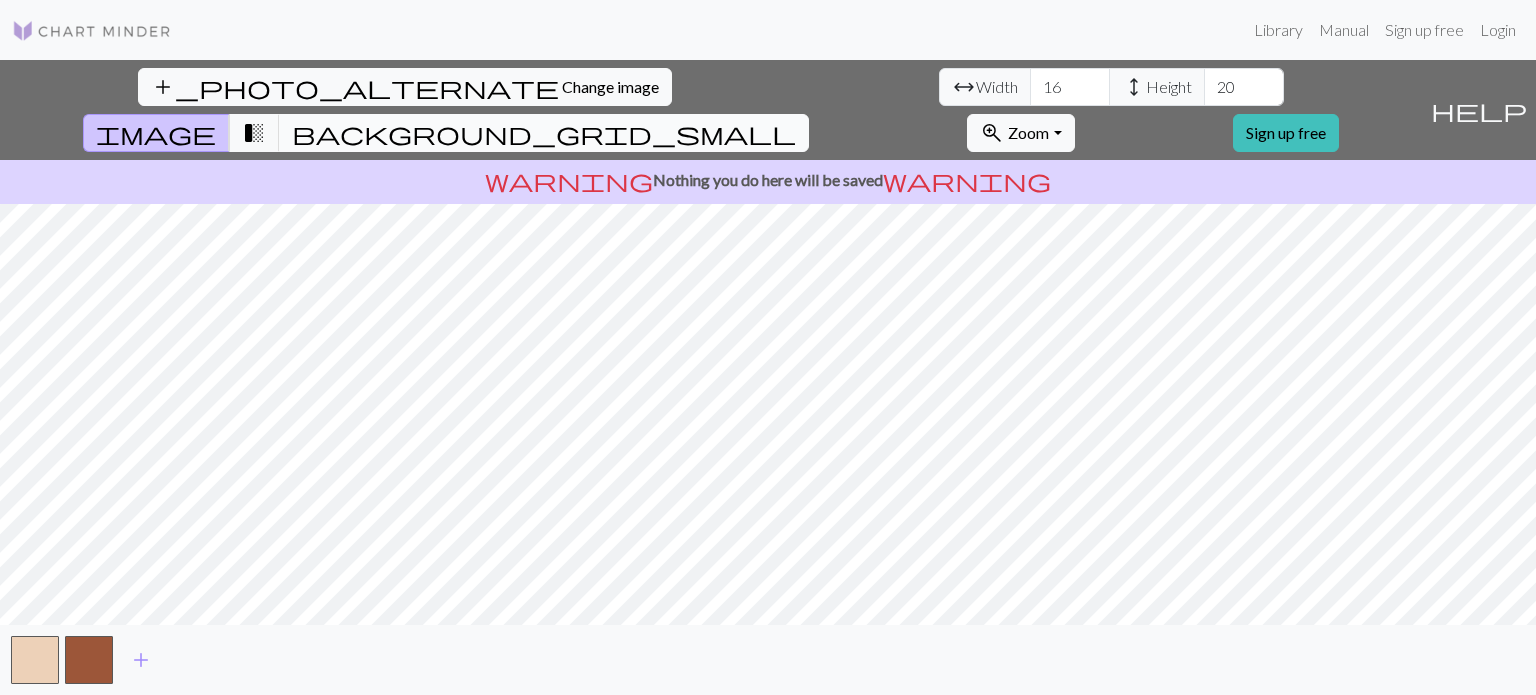 click on "background_grid_small" at bounding box center [544, 133] 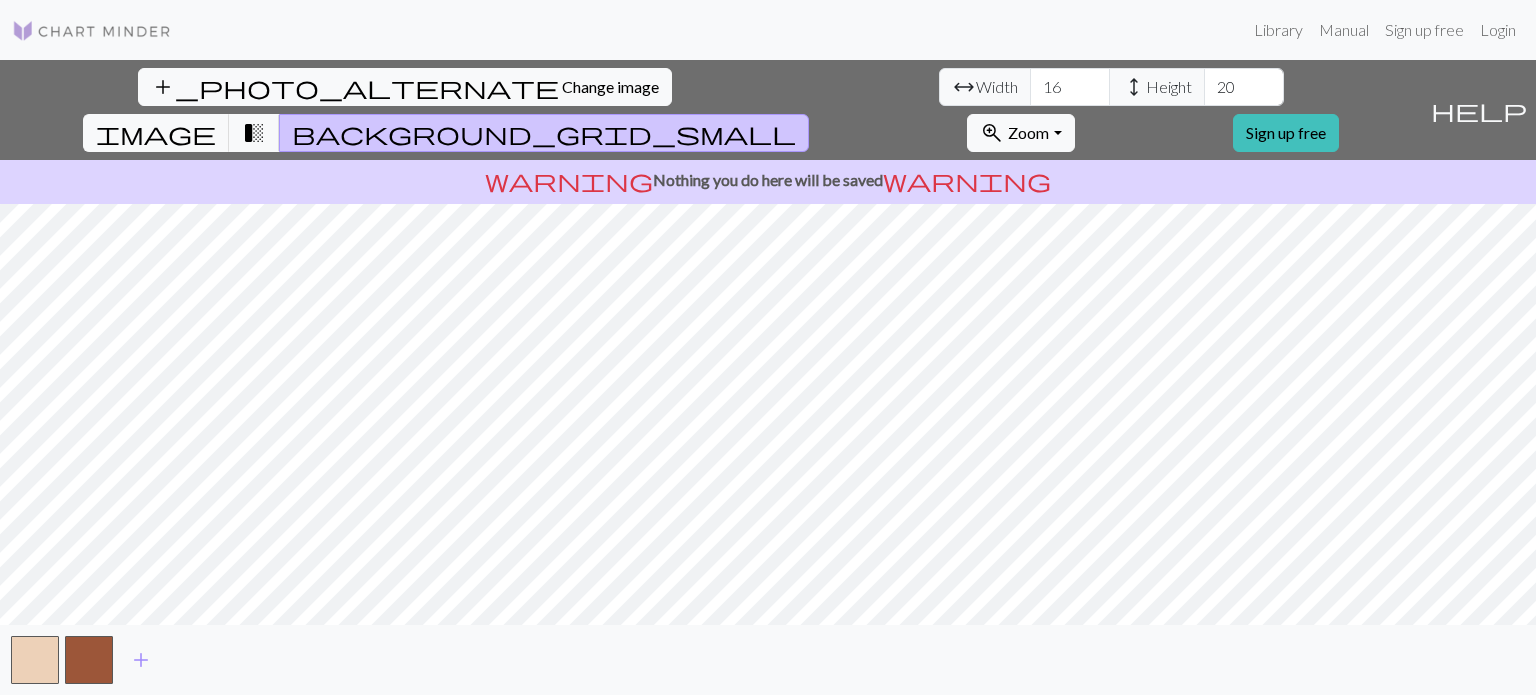 click on "background_grid_small" at bounding box center [544, 133] 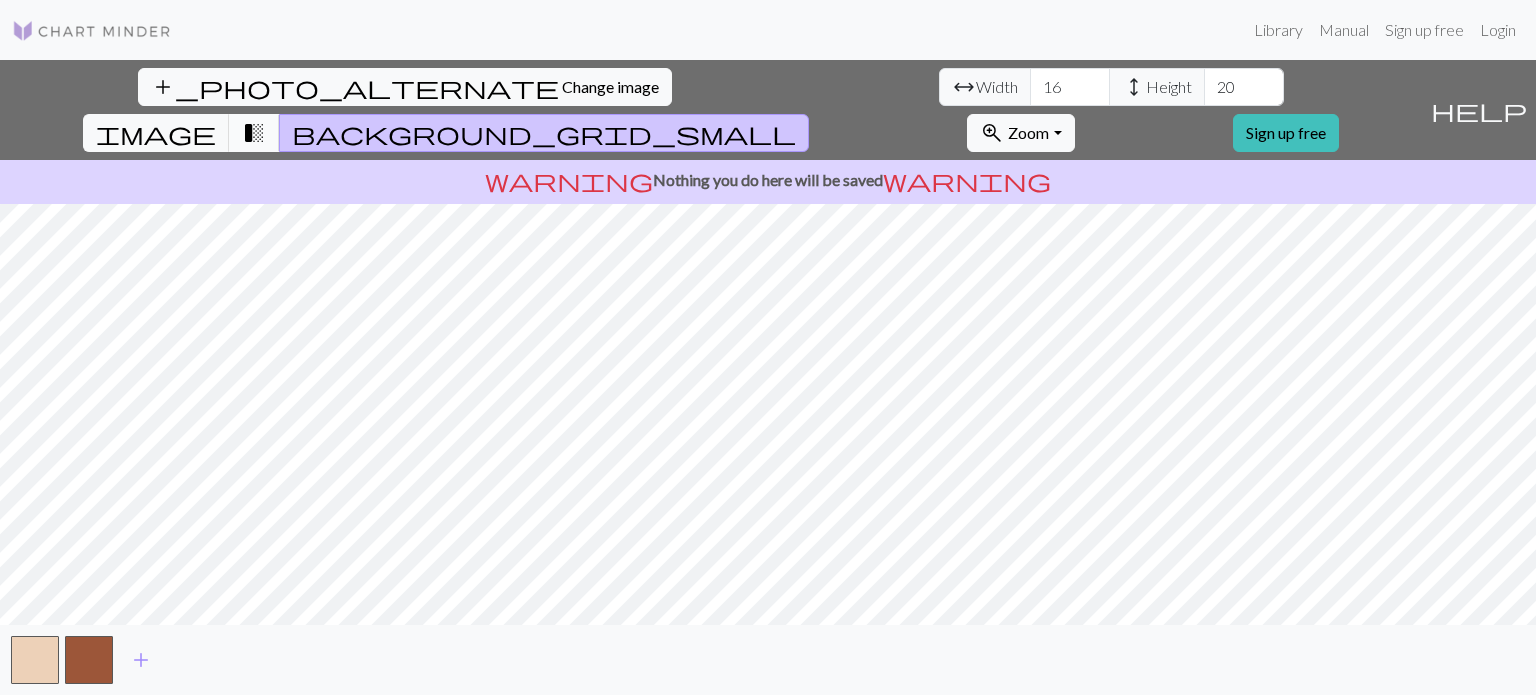 click on "transition_fade" at bounding box center (254, 133) 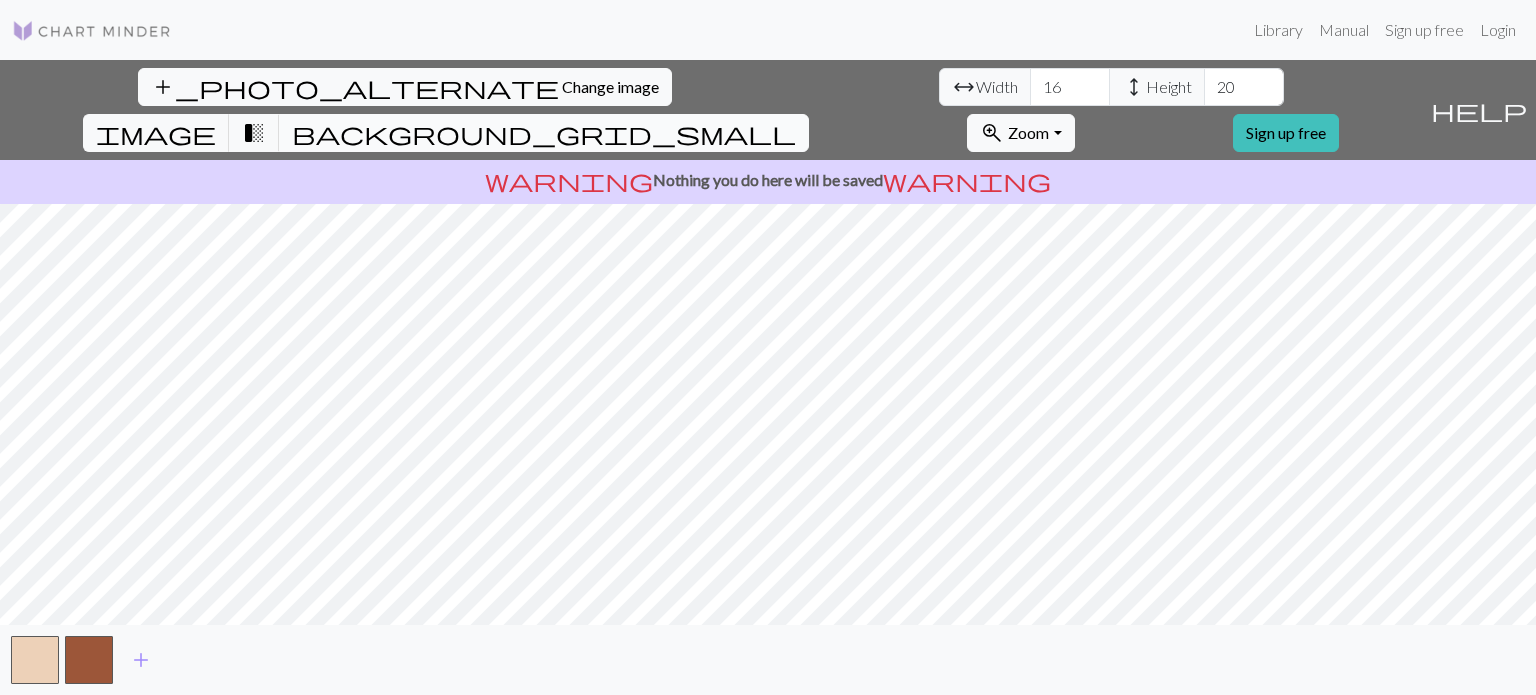 click on "background_grid_small" at bounding box center [544, 133] 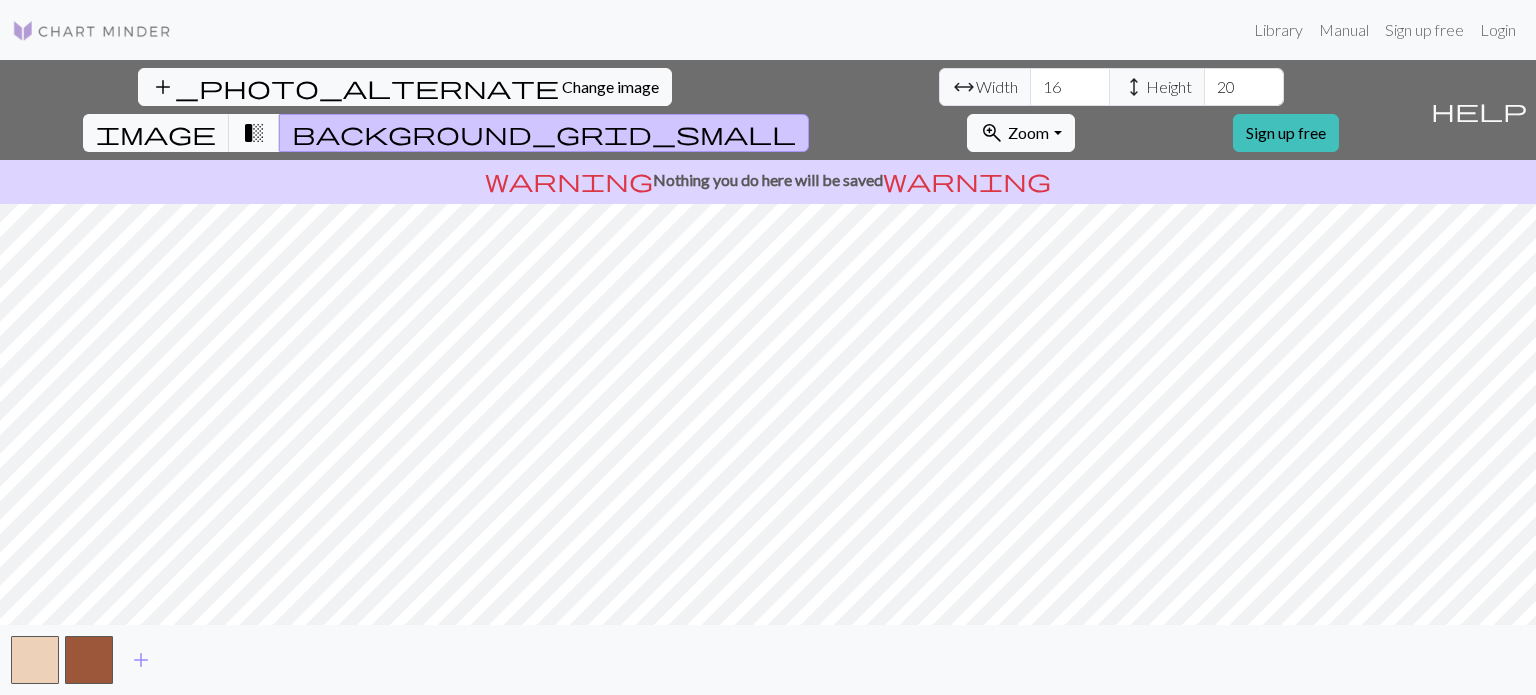 click on "transition_fade" at bounding box center (254, 133) 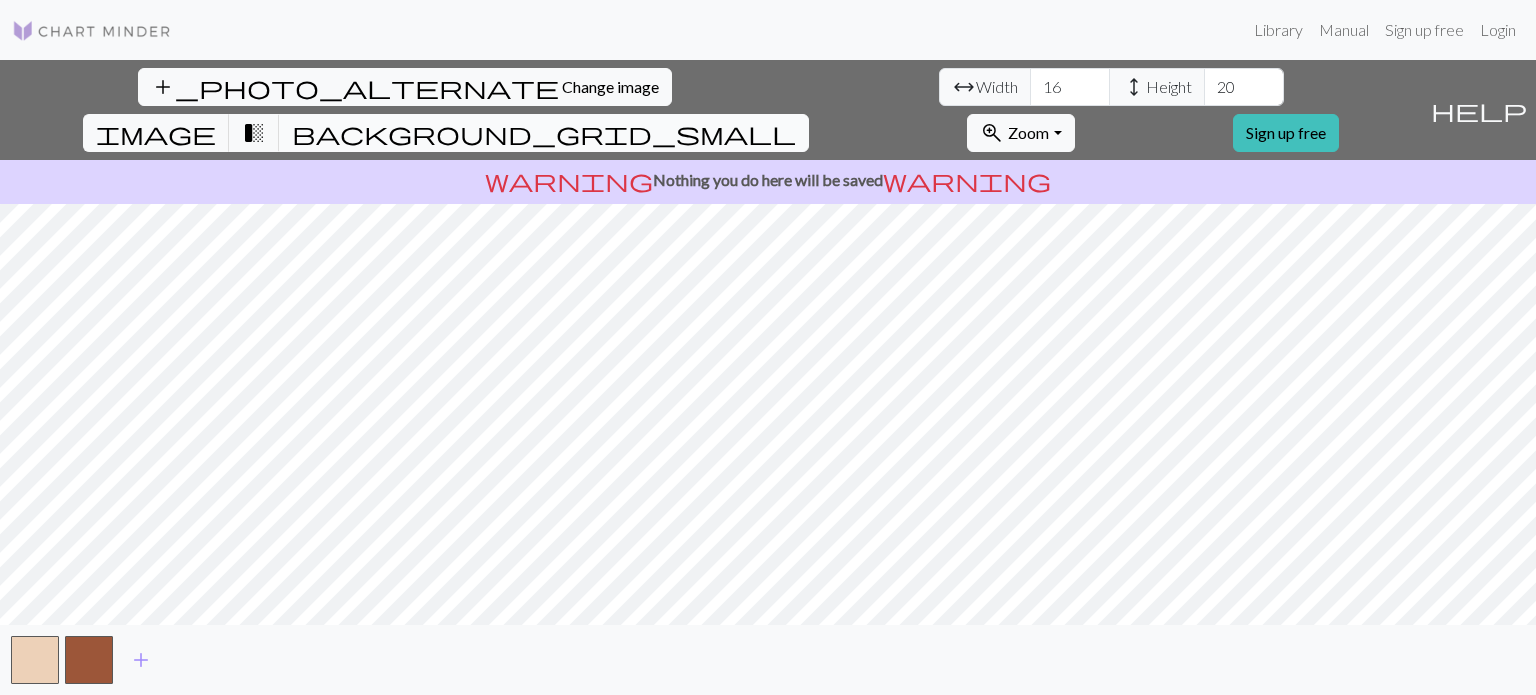 click on "background_grid_small" at bounding box center [544, 133] 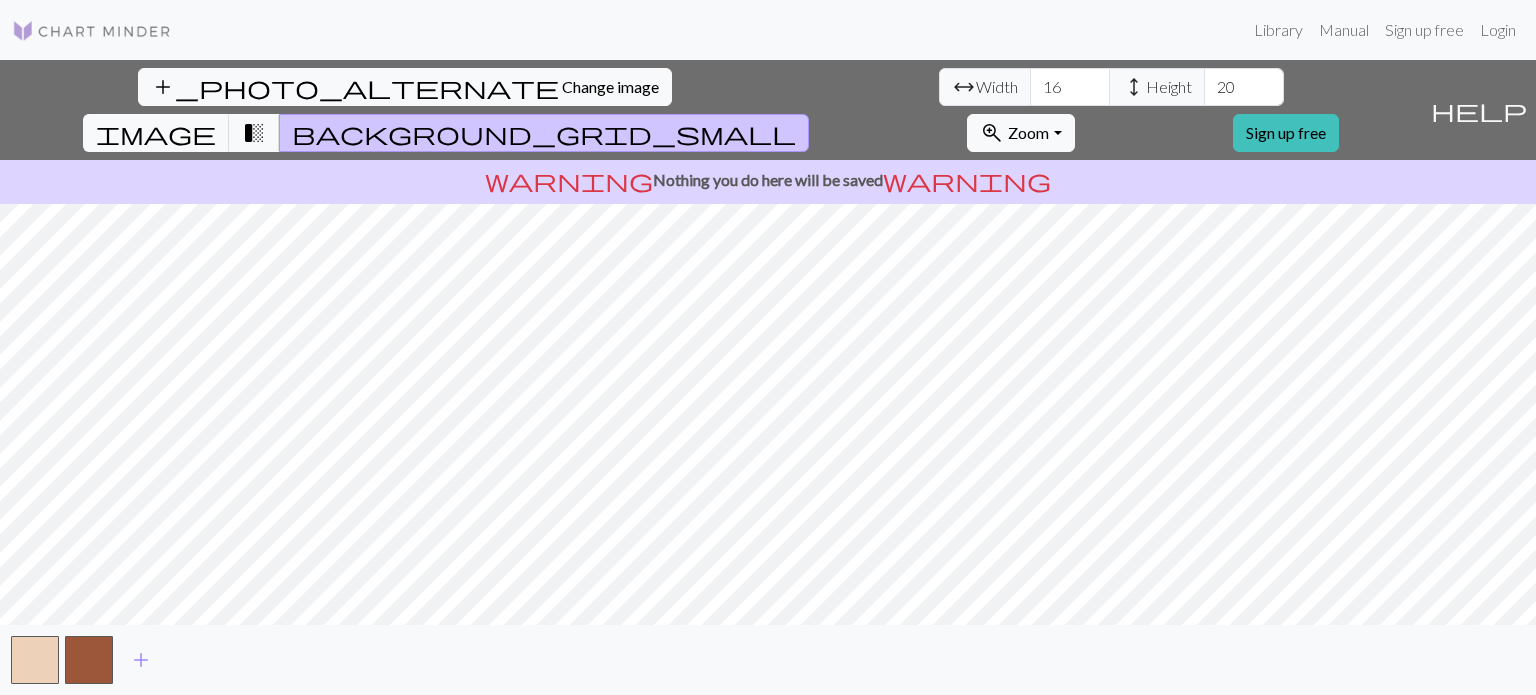 click on "arrow_range" at bounding box center (964, 87) 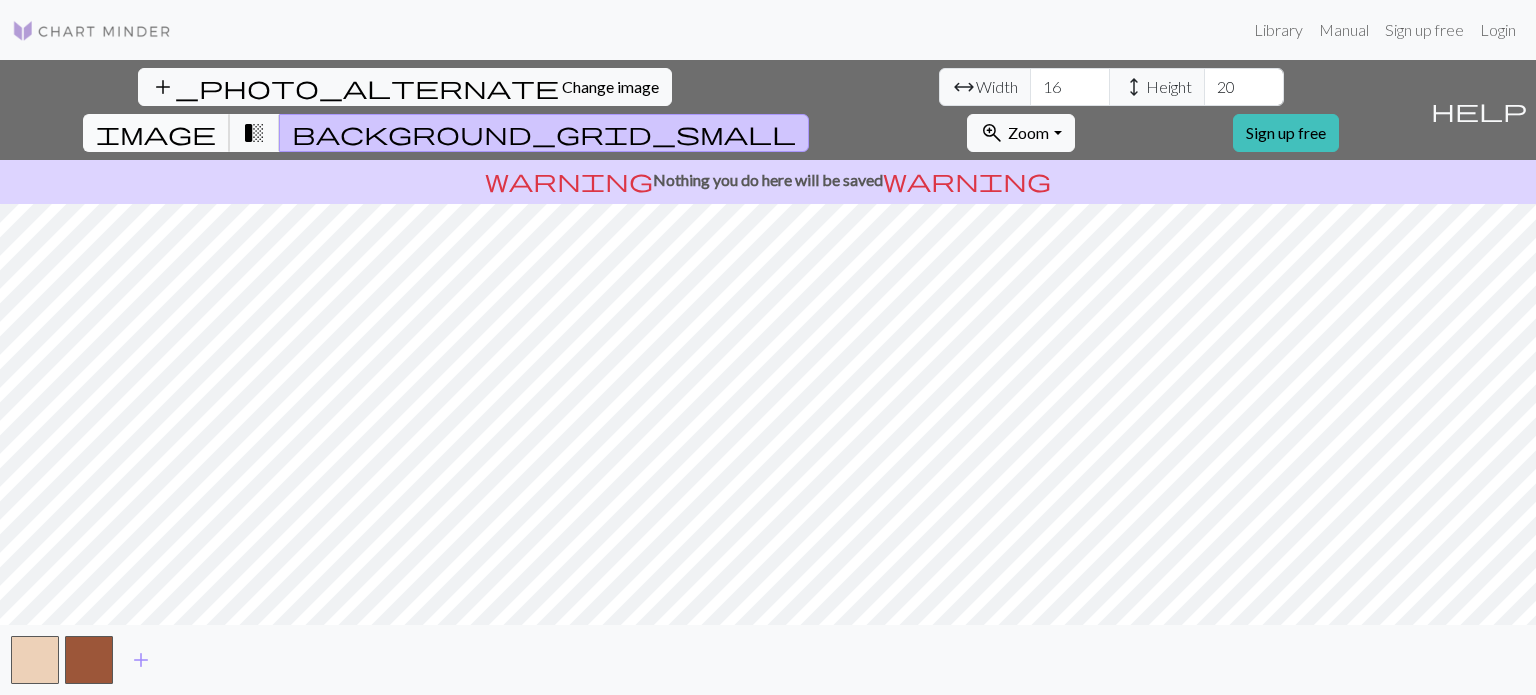 click on "image" at bounding box center [156, 133] 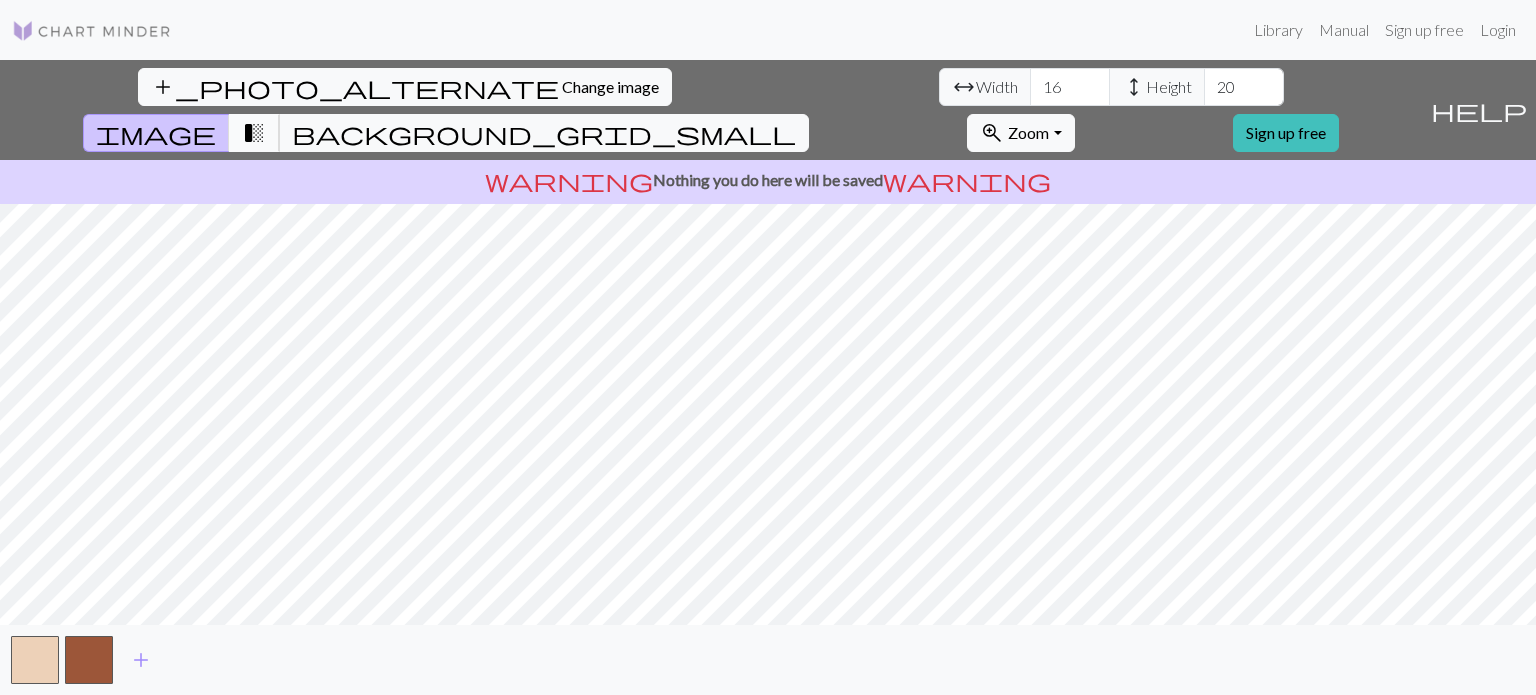 click on "transition_fade" at bounding box center (254, 133) 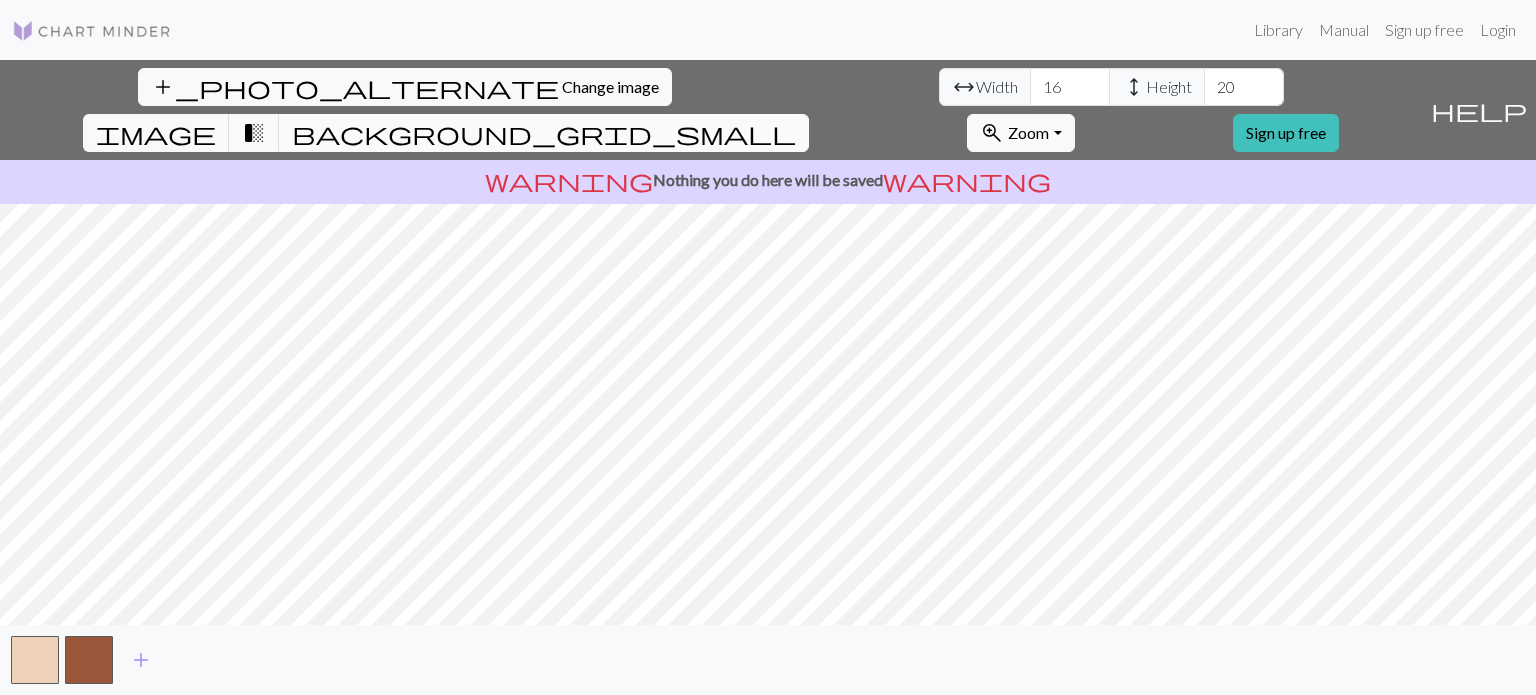 click on "background_grid_small" at bounding box center [544, 133] 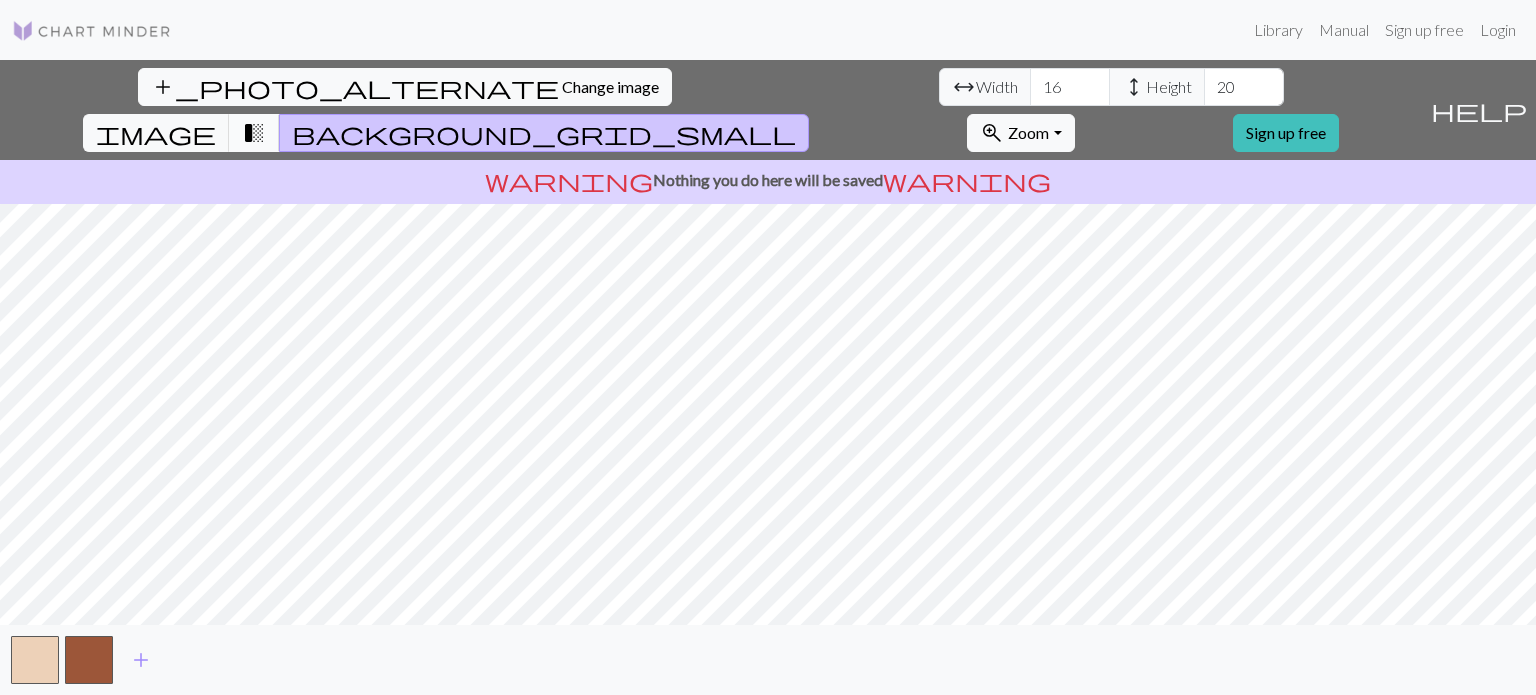 click on "transition_fade" at bounding box center (254, 133) 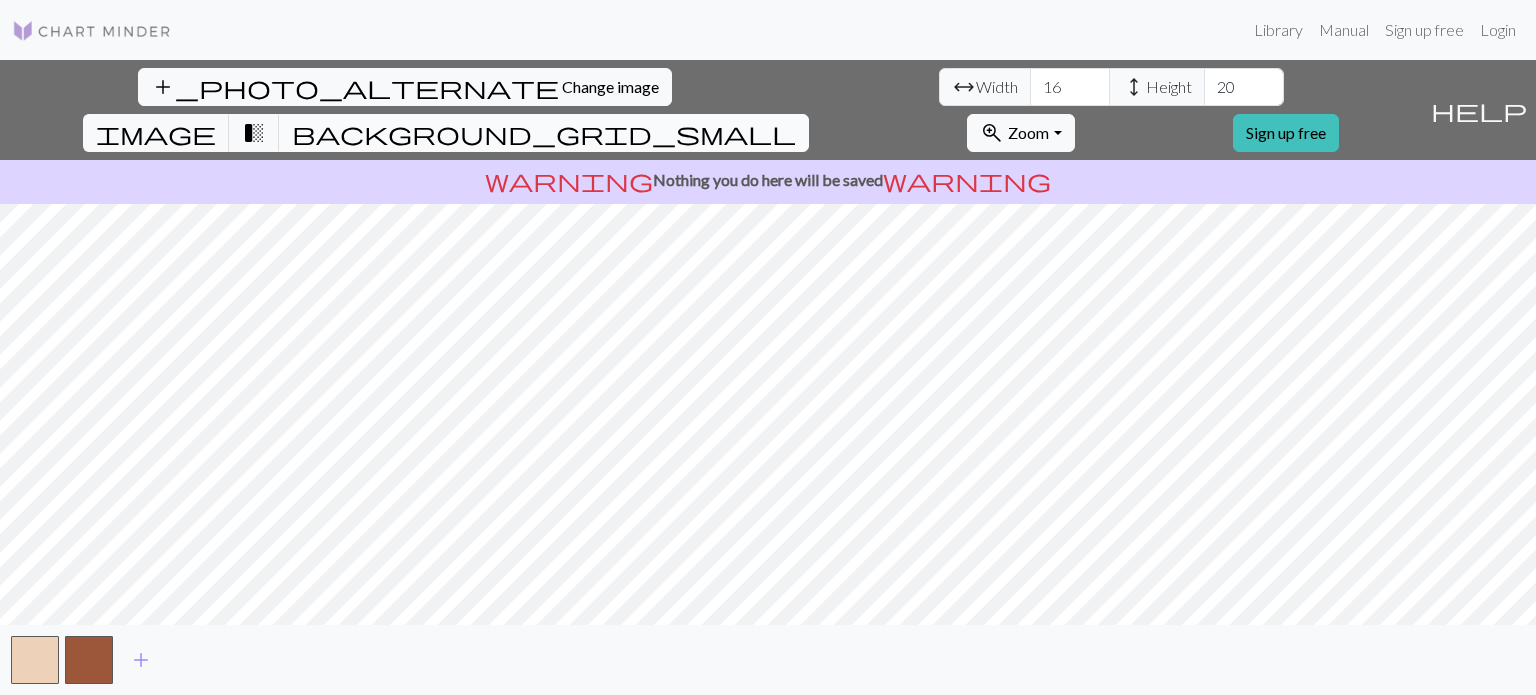 click on "background_grid_small" at bounding box center (544, 133) 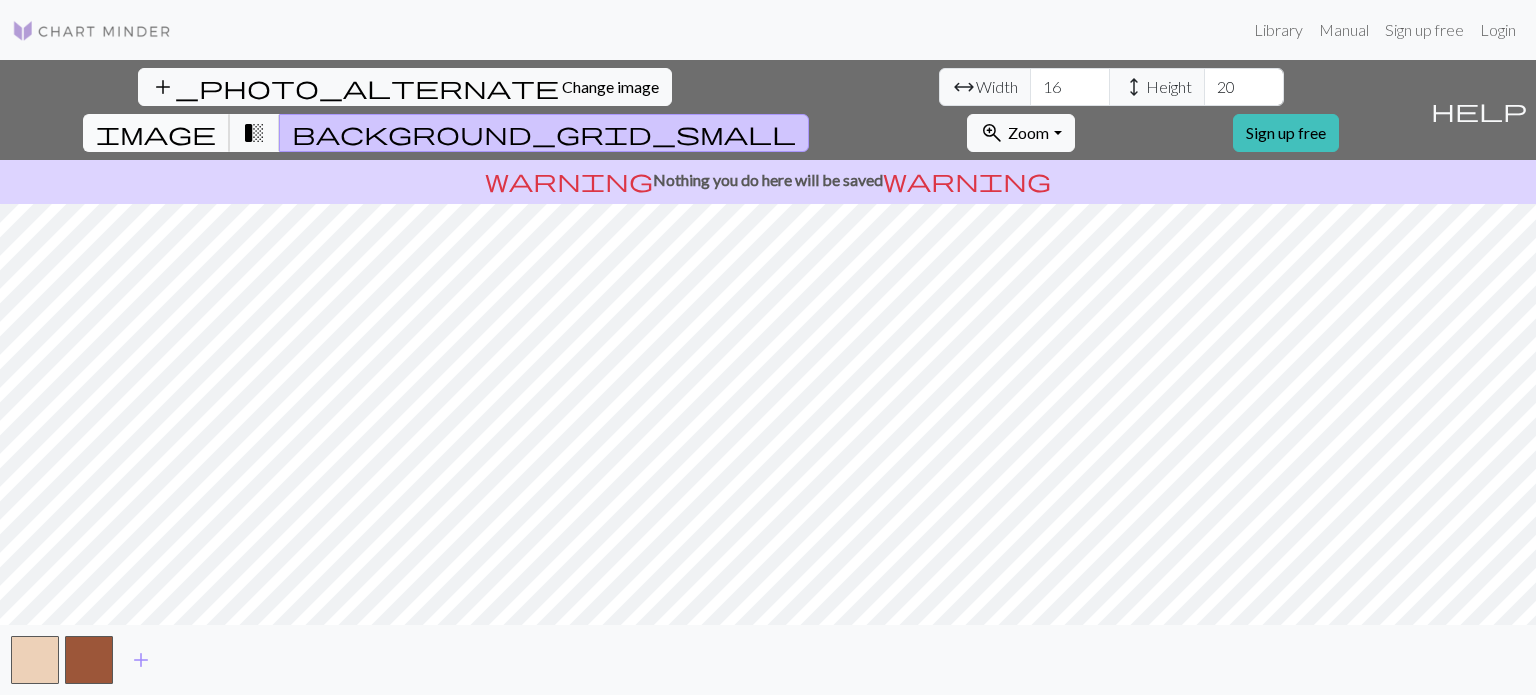 click on "image" at bounding box center [156, 133] 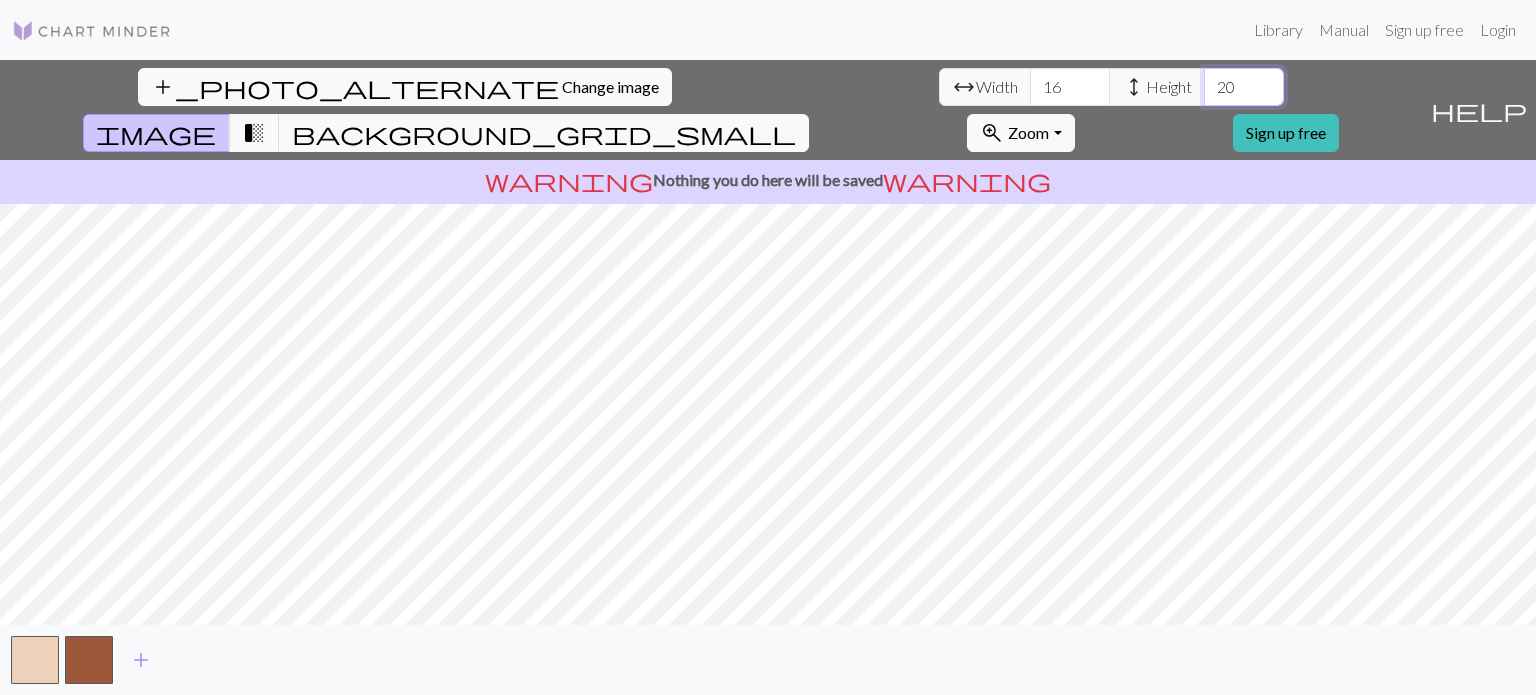 click on "20" at bounding box center (1244, 87) 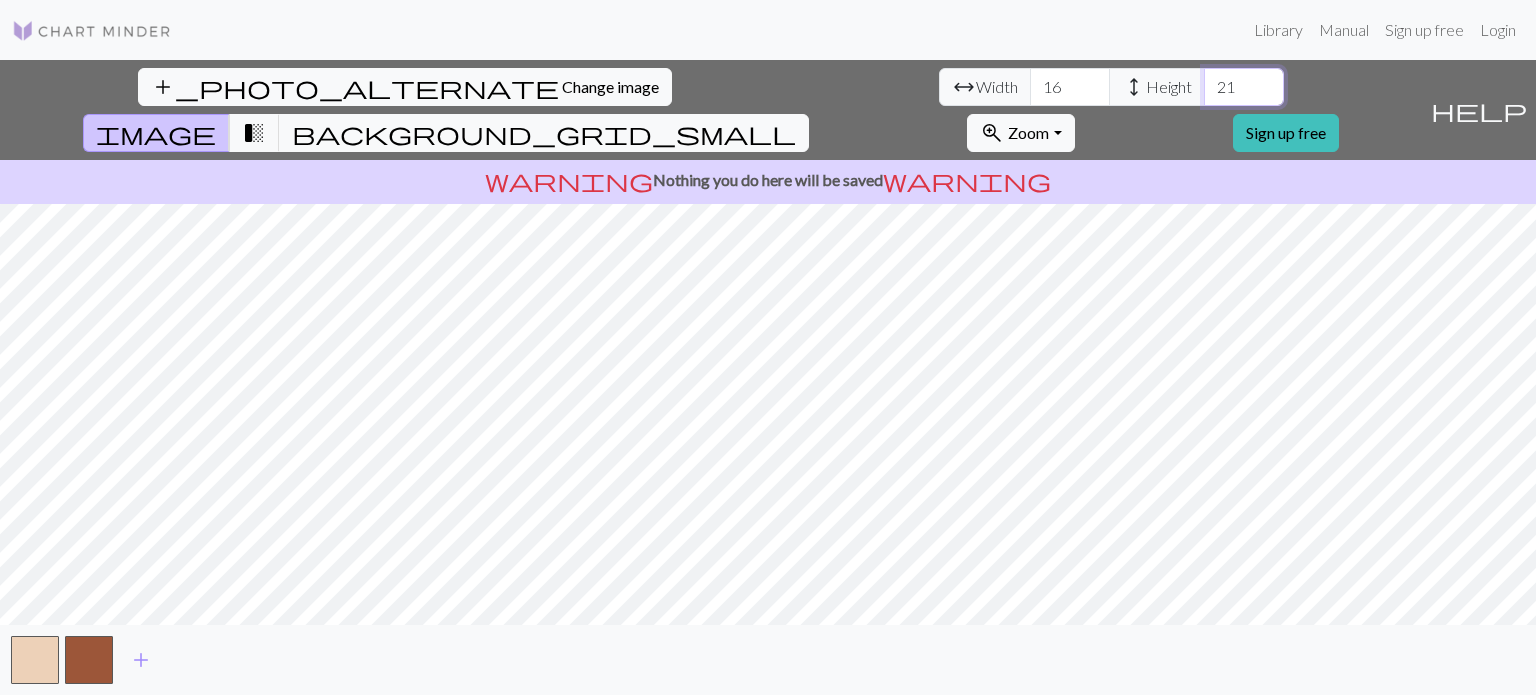 click on "21" at bounding box center (1244, 87) 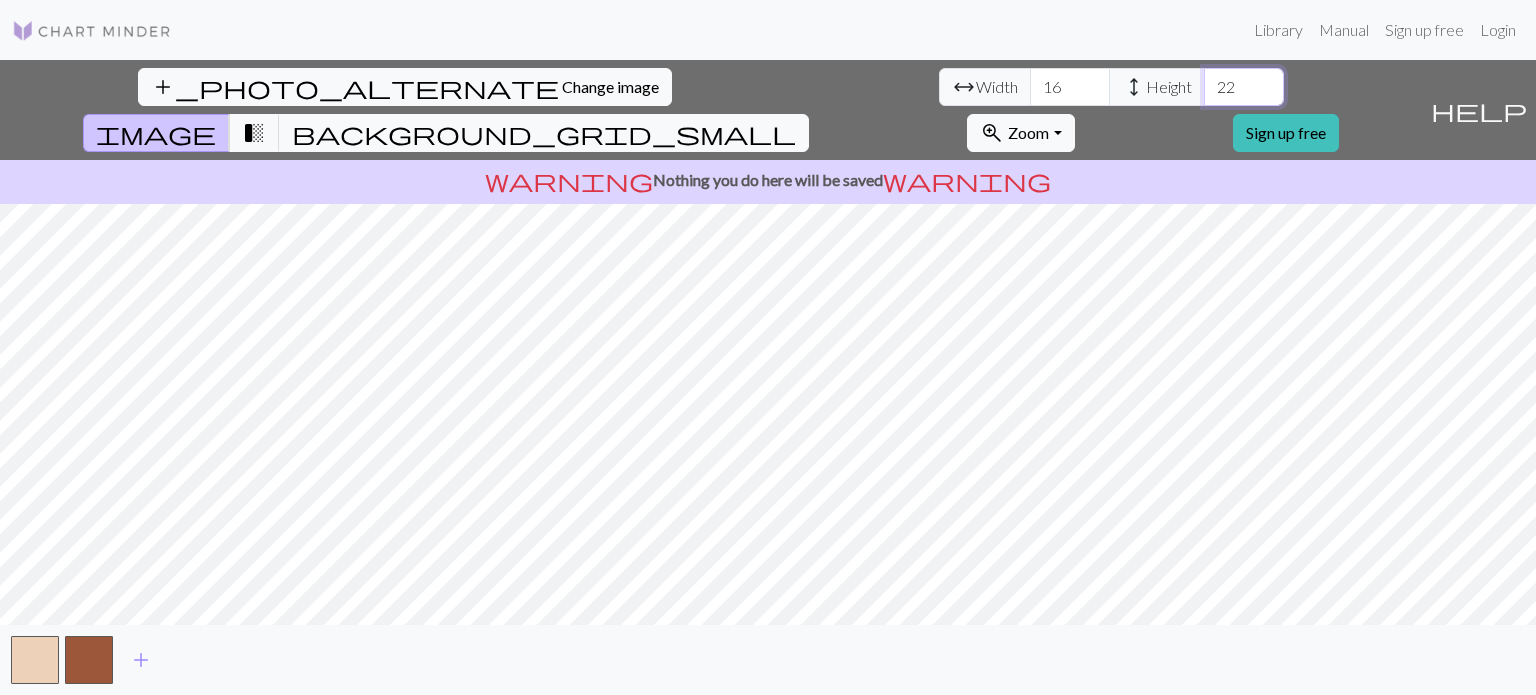 click on "22" at bounding box center (1244, 87) 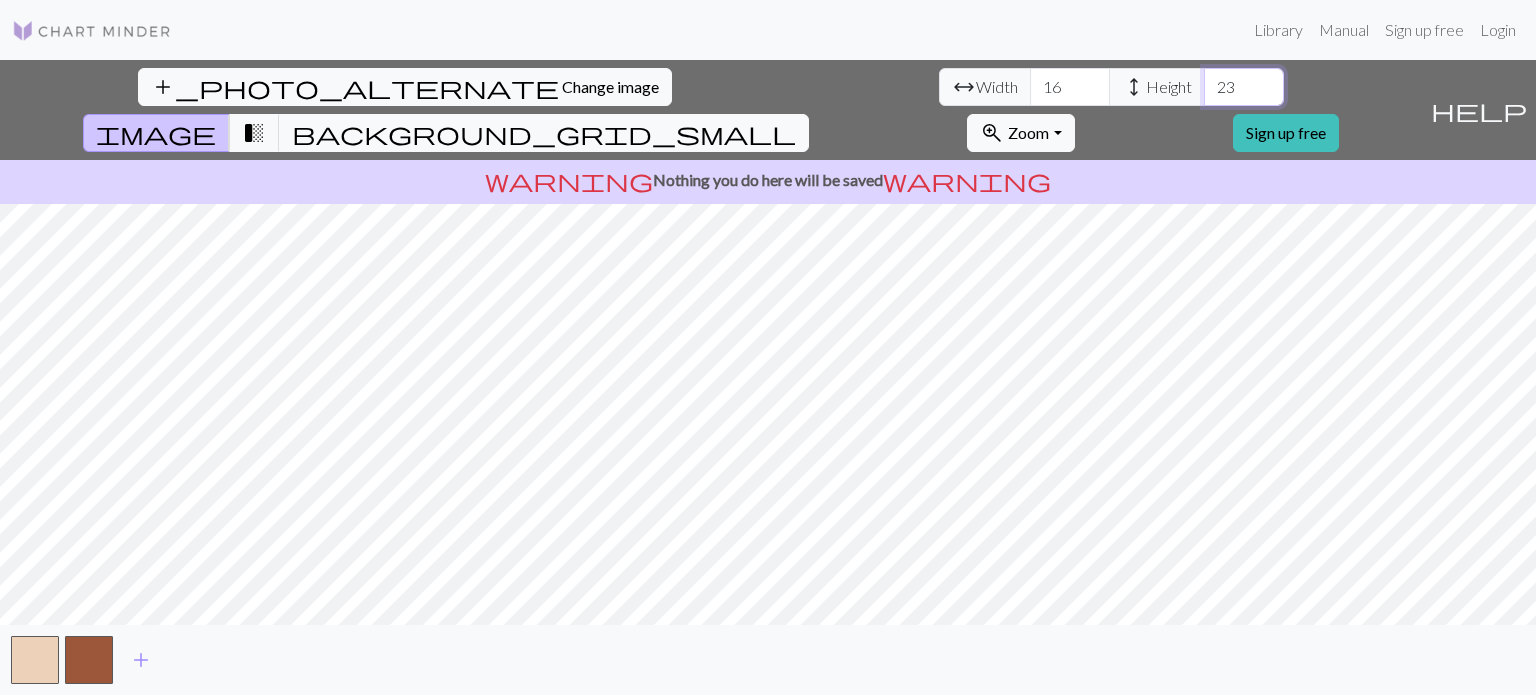 type on "23" 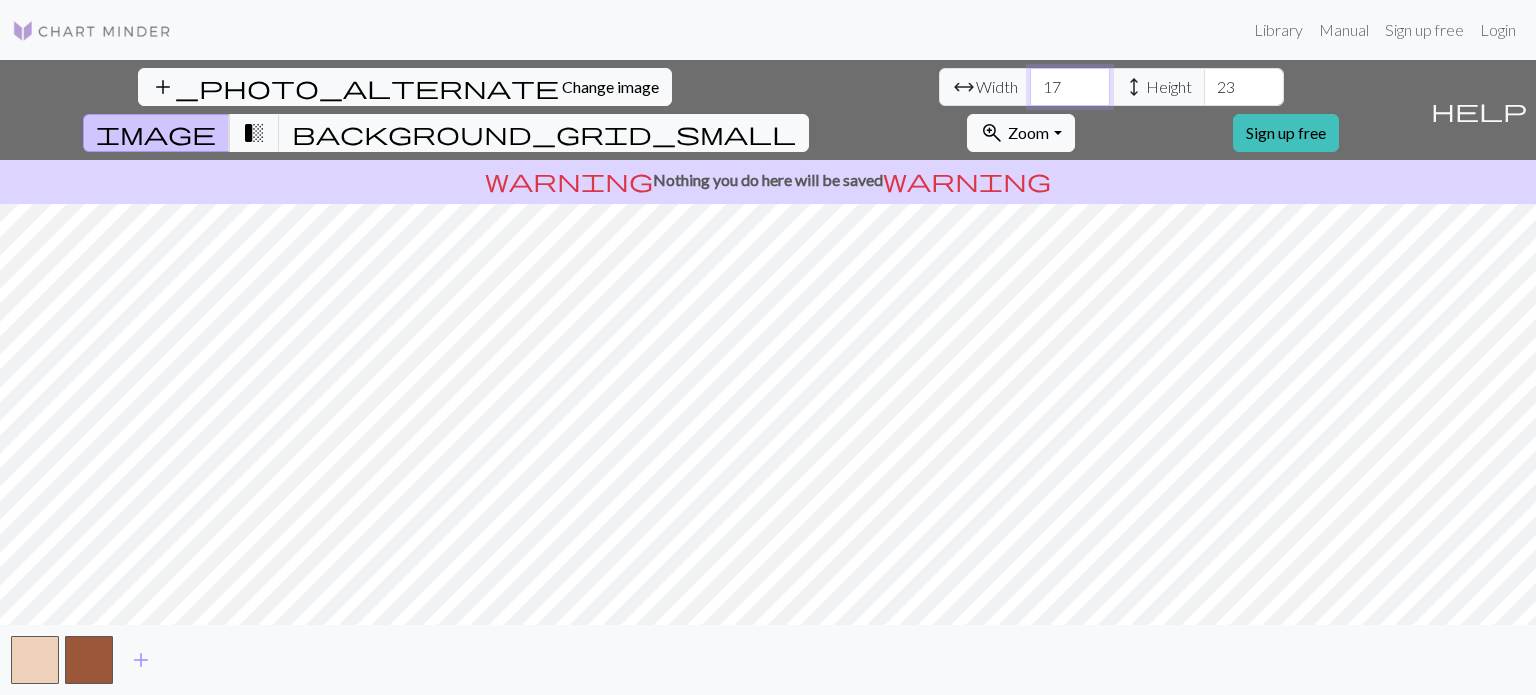 click on "17" at bounding box center (1070, 87) 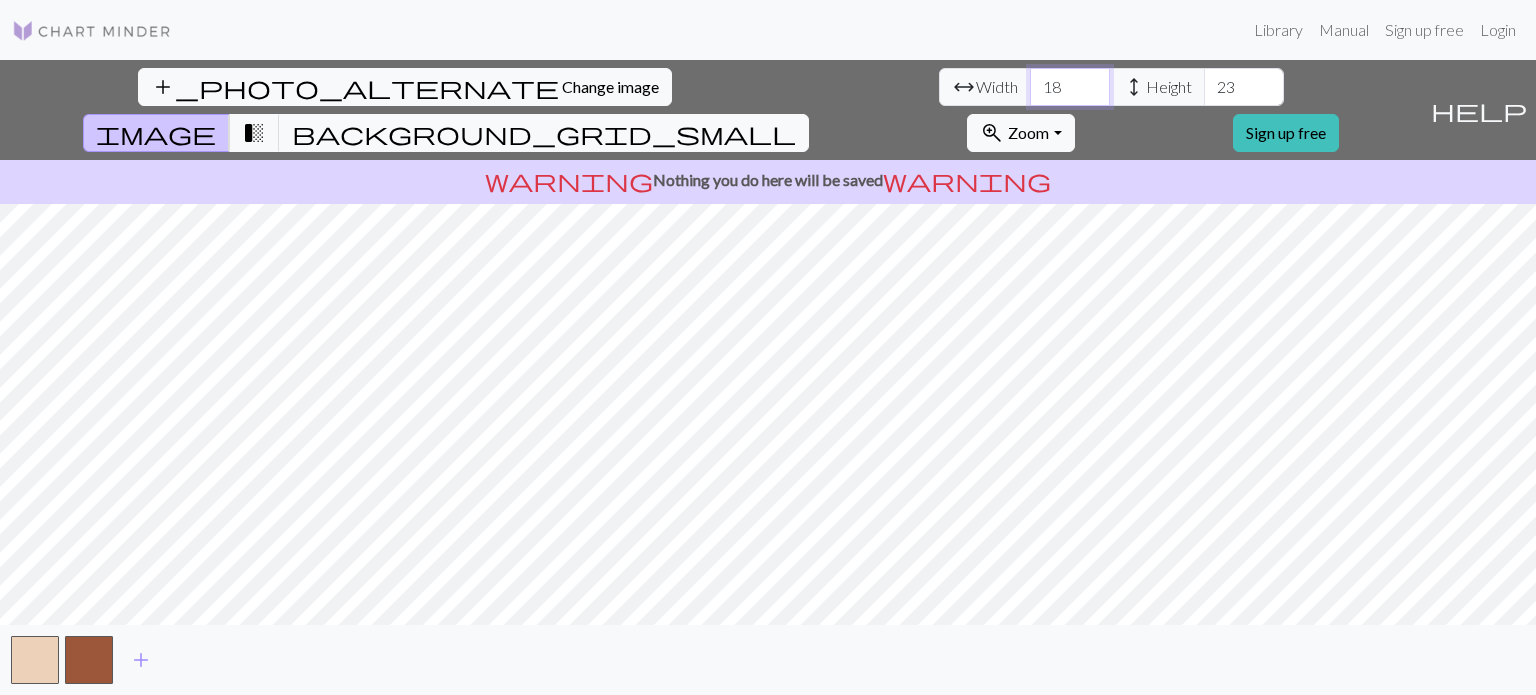 type on "18" 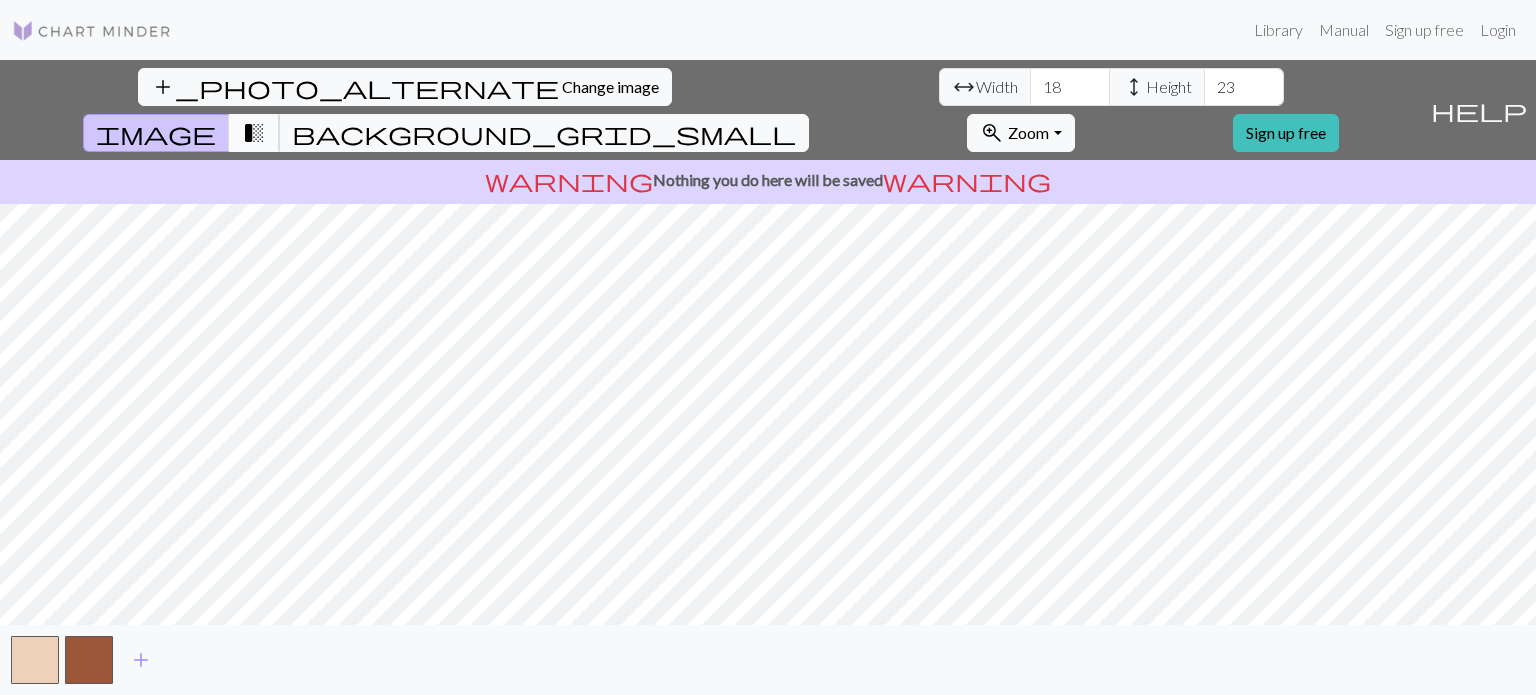 click on "transition_fade" at bounding box center (254, 133) 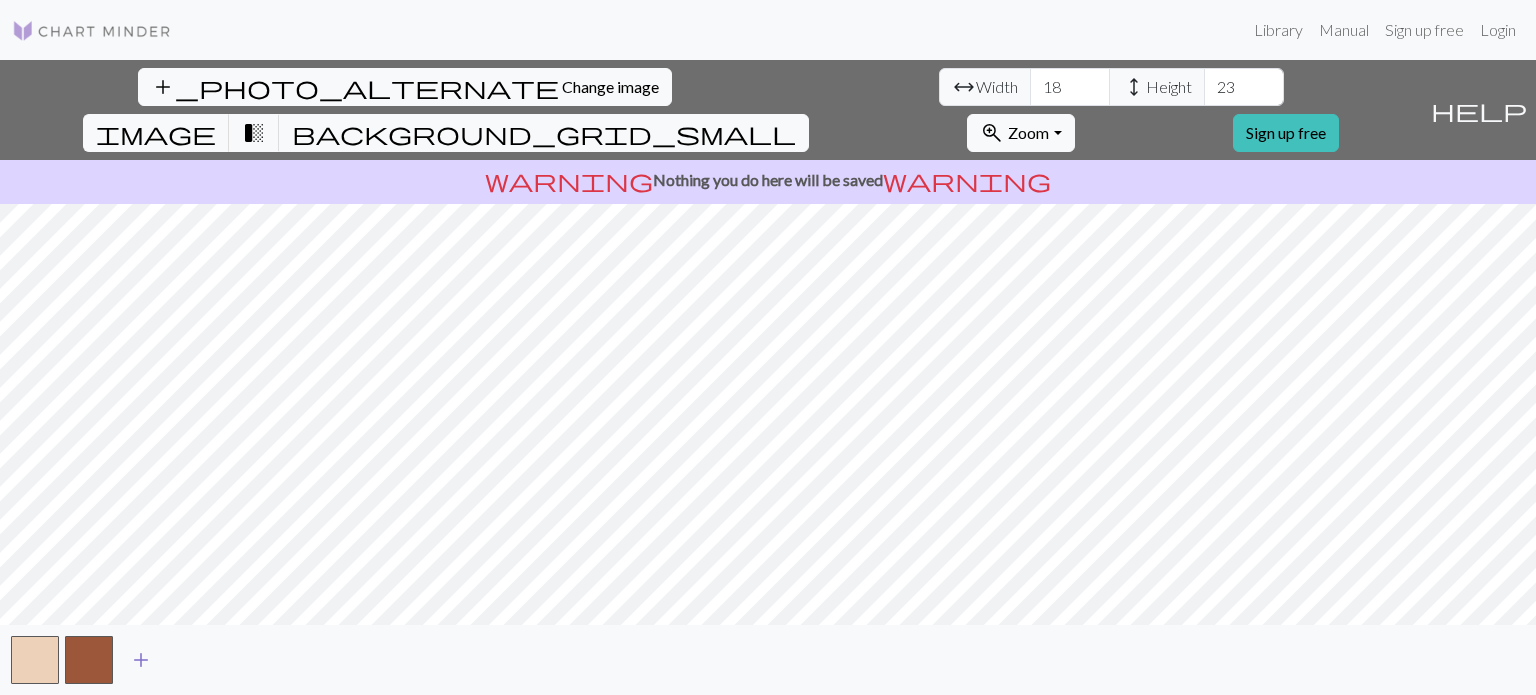 click on "add" at bounding box center [141, 660] 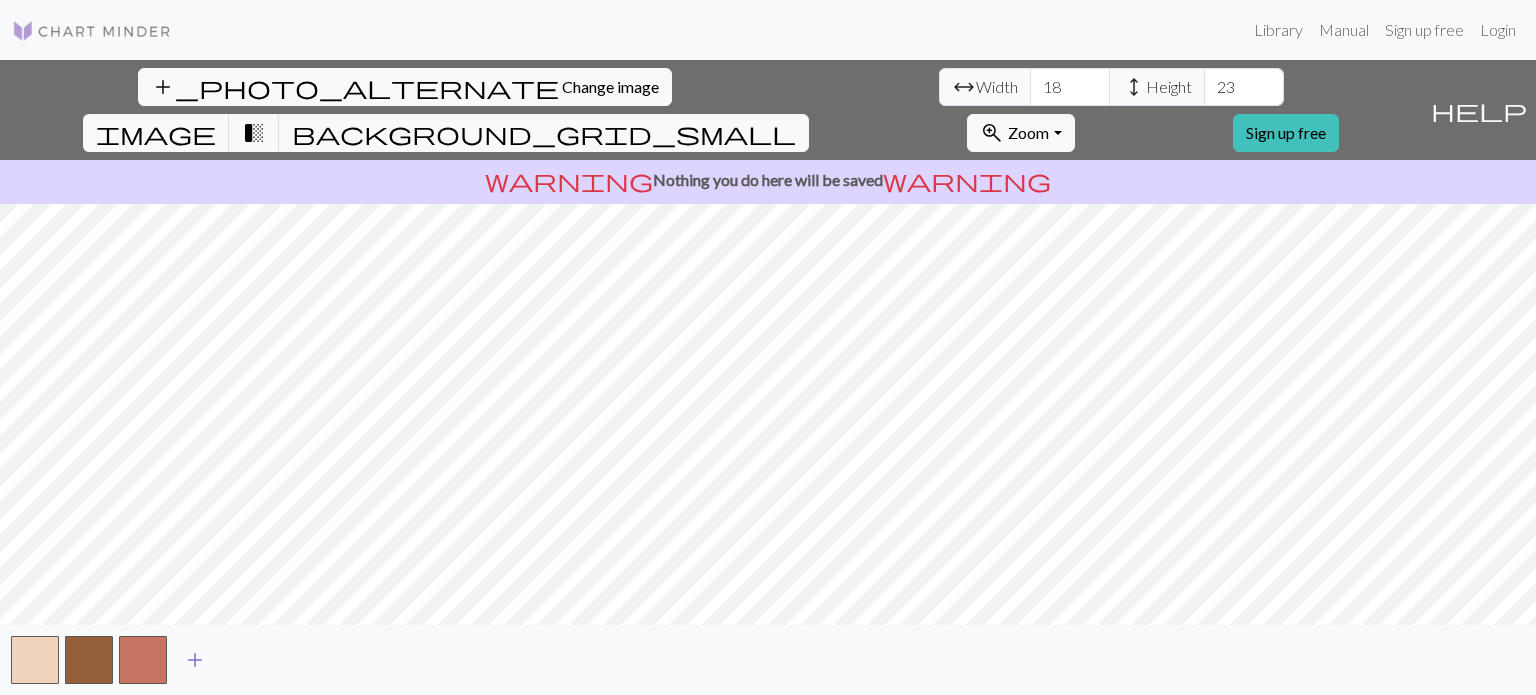 click at bounding box center [143, 660] 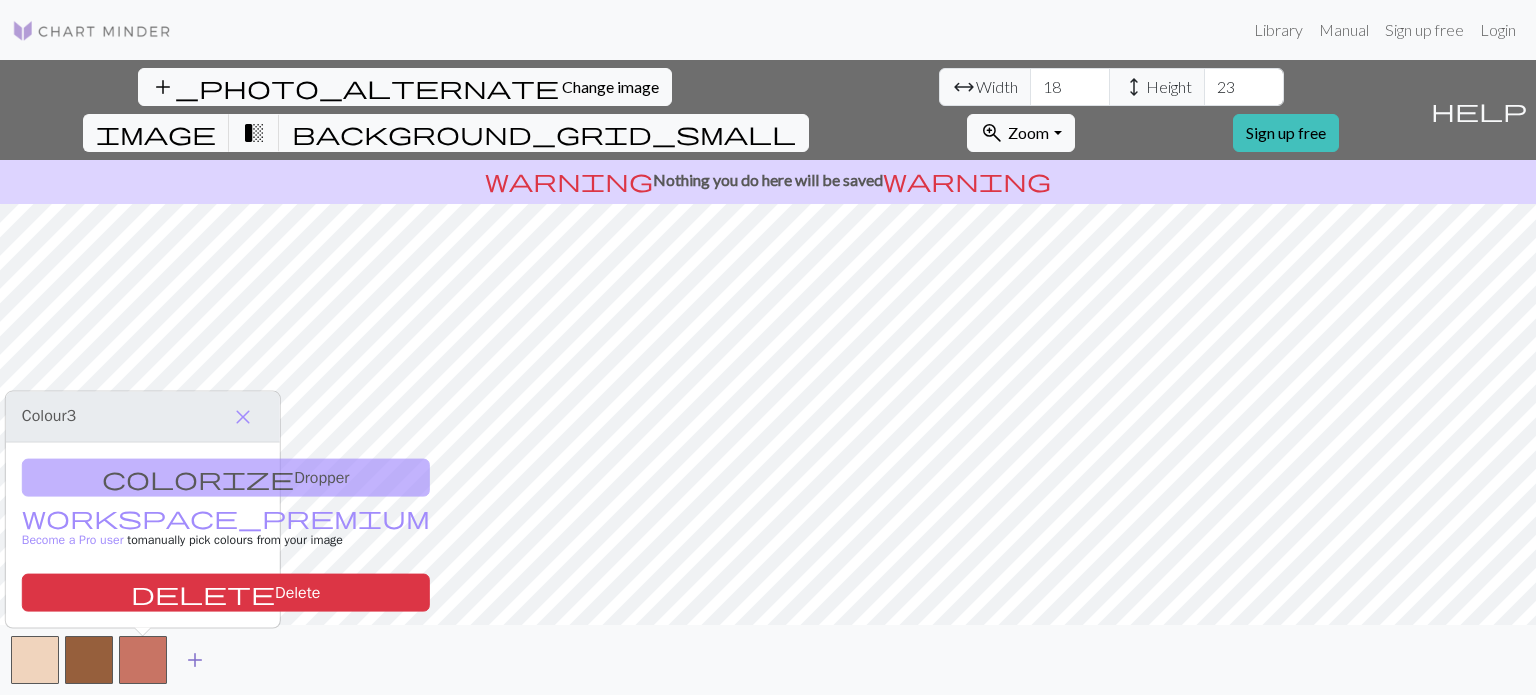 click at bounding box center [143, 660] 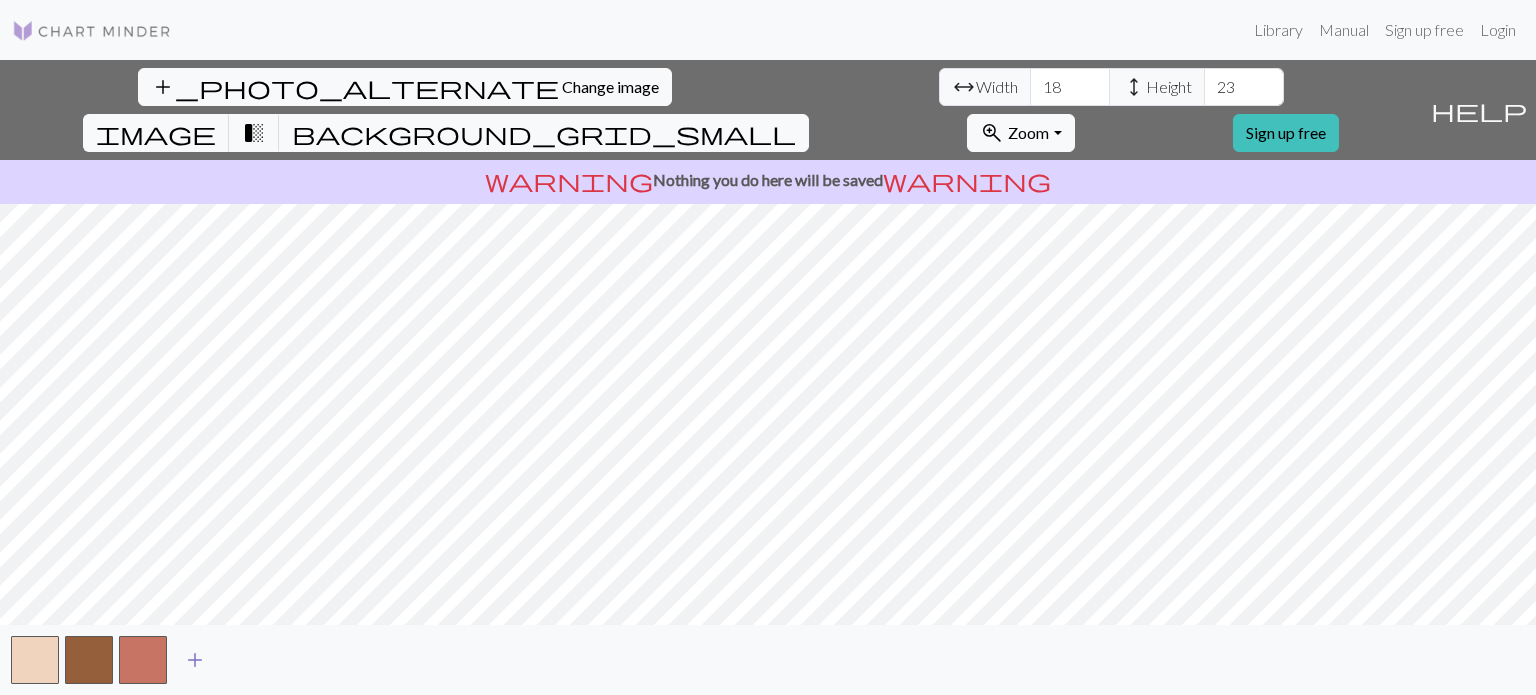click on "add" at bounding box center (195, 660) 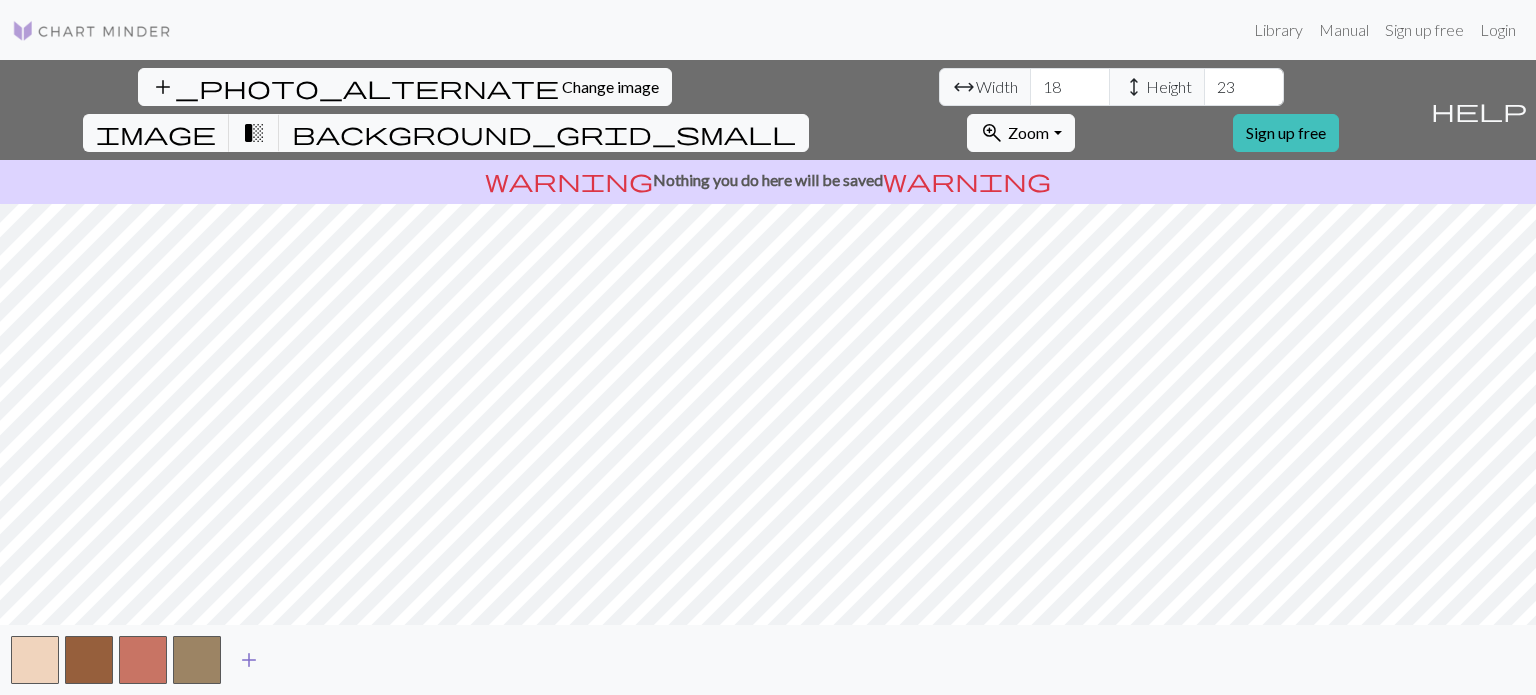click on "add" at bounding box center (249, 660) 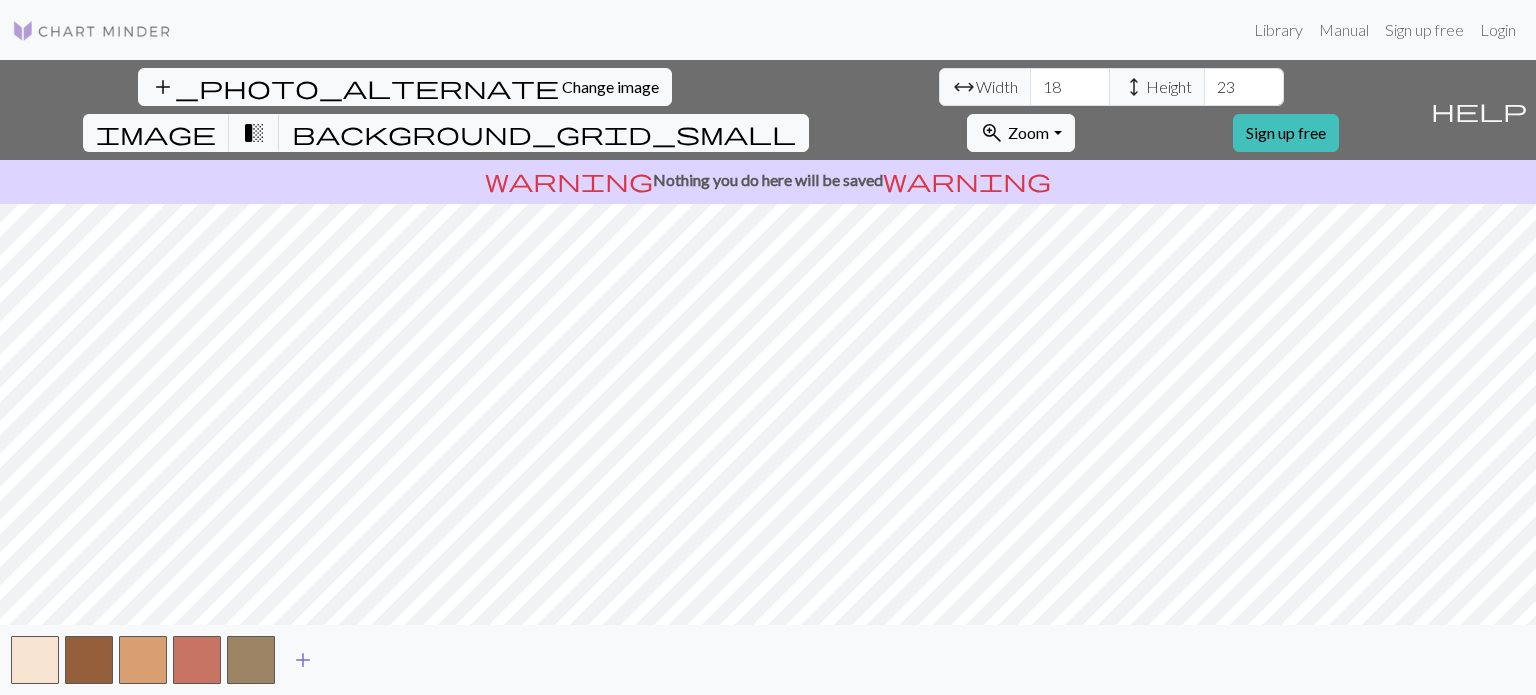 click on "add" at bounding box center [303, 660] 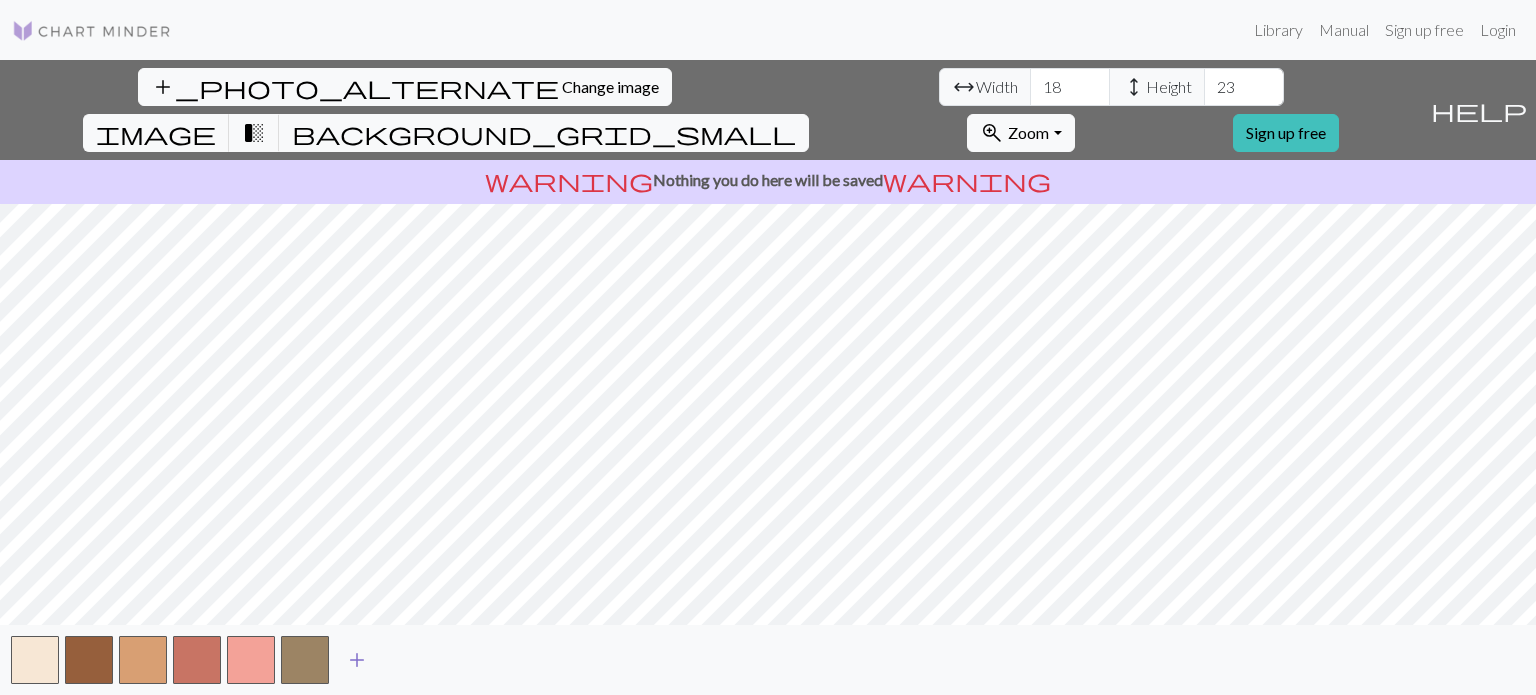 click on "add" at bounding box center [357, 660] 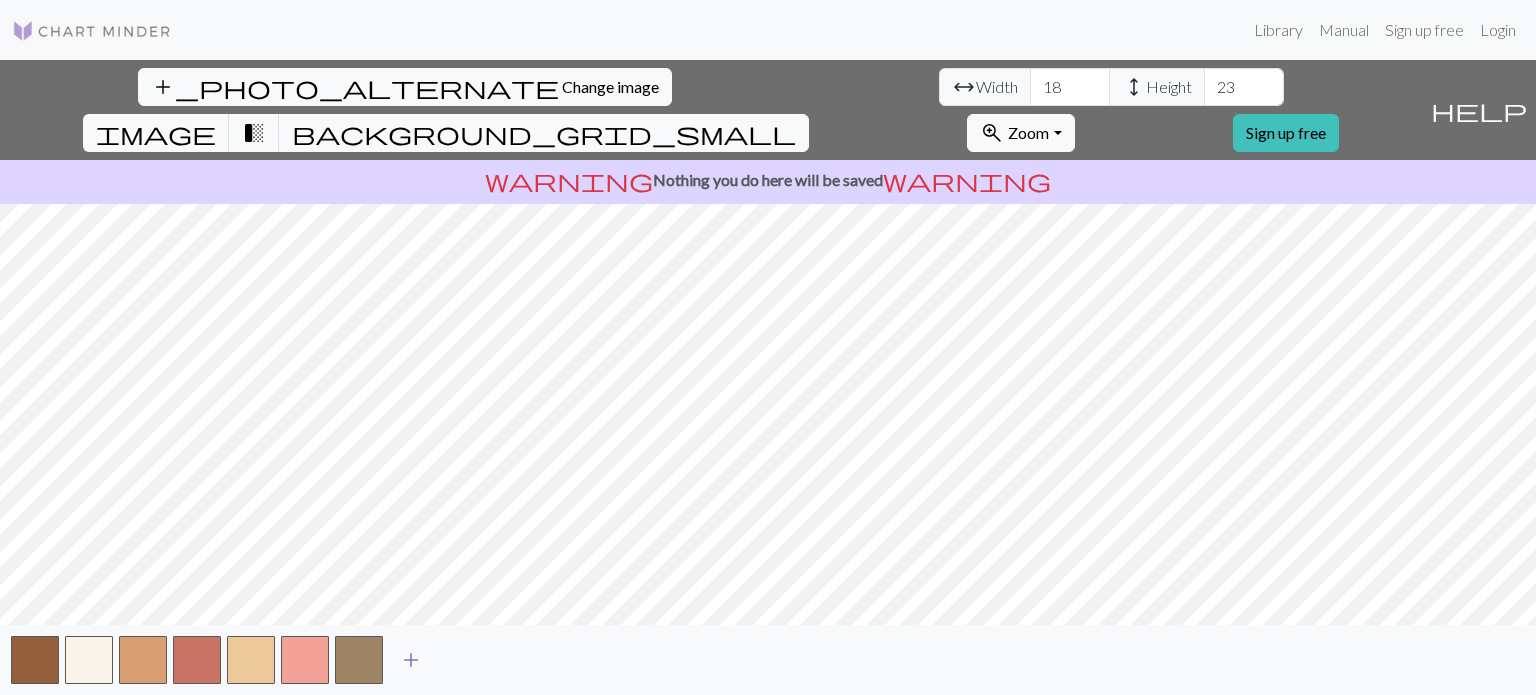 click on "add" at bounding box center [411, 660] 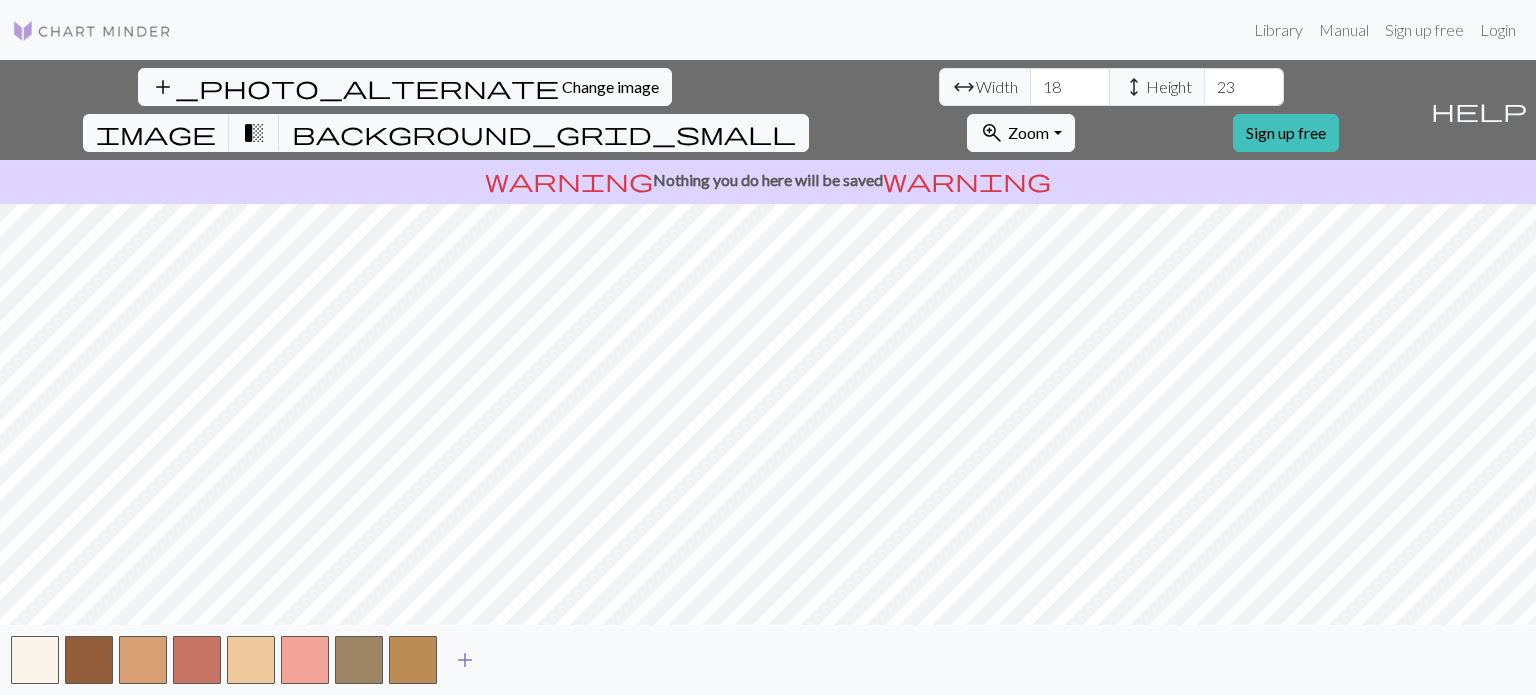 click on "add" at bounding box center (465, 660) 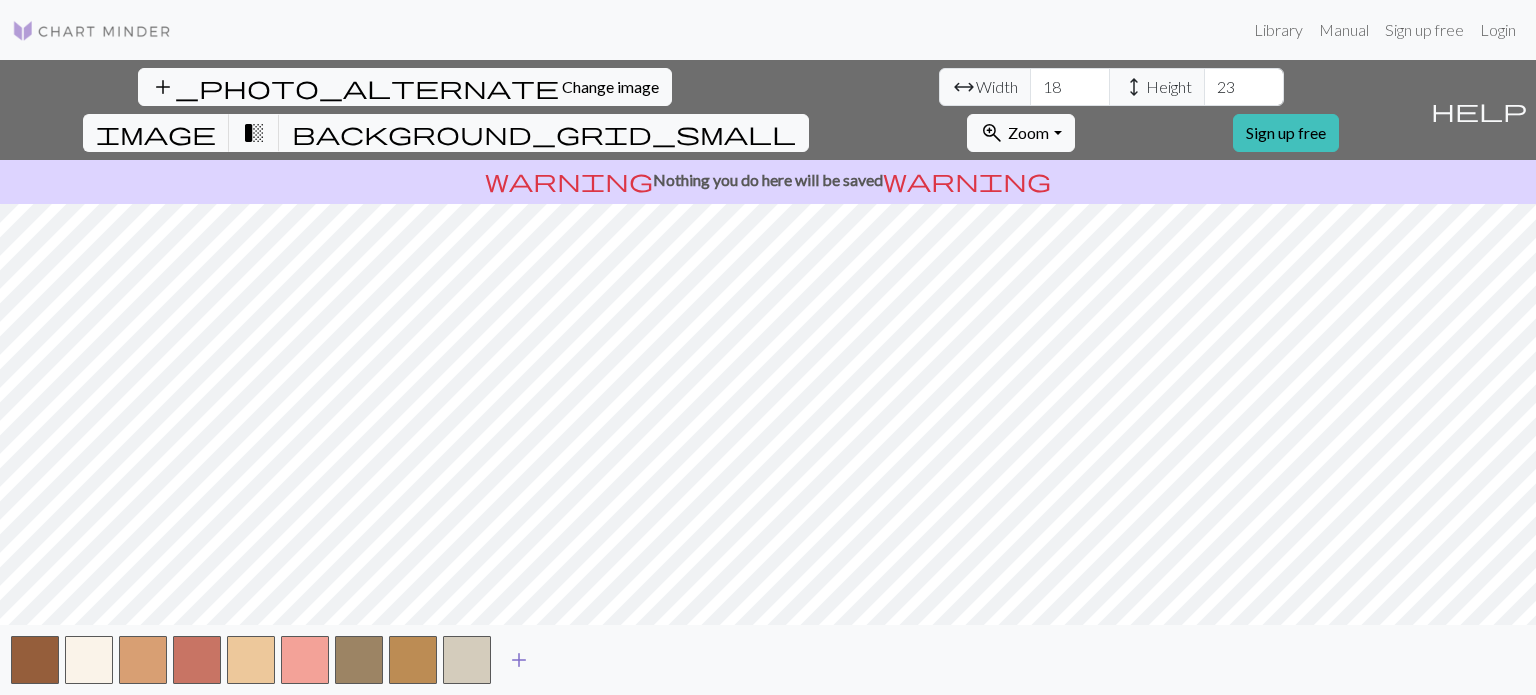 click on "add" at bounding box center (519, 660) 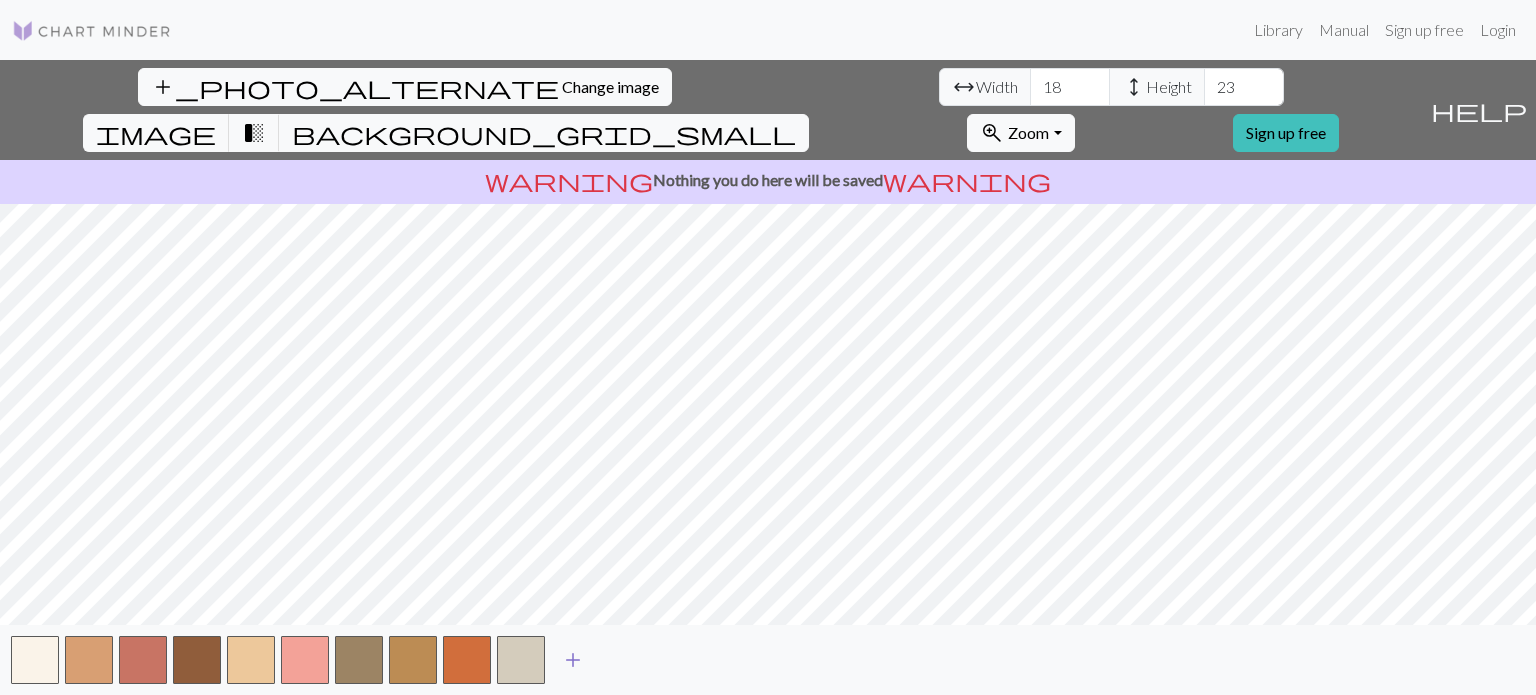 click on "add" at bounding box center [573, 660] 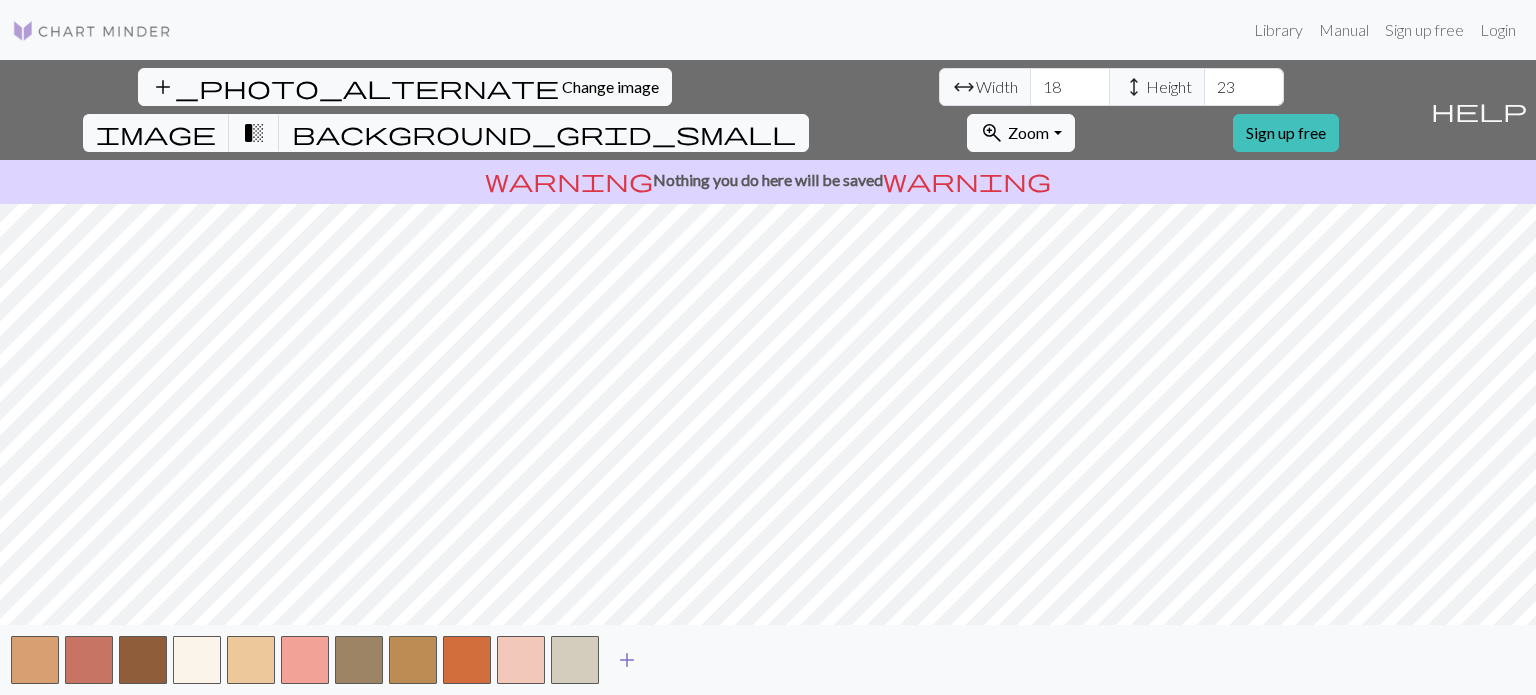 click on "add" at bounding box center (627, 660) 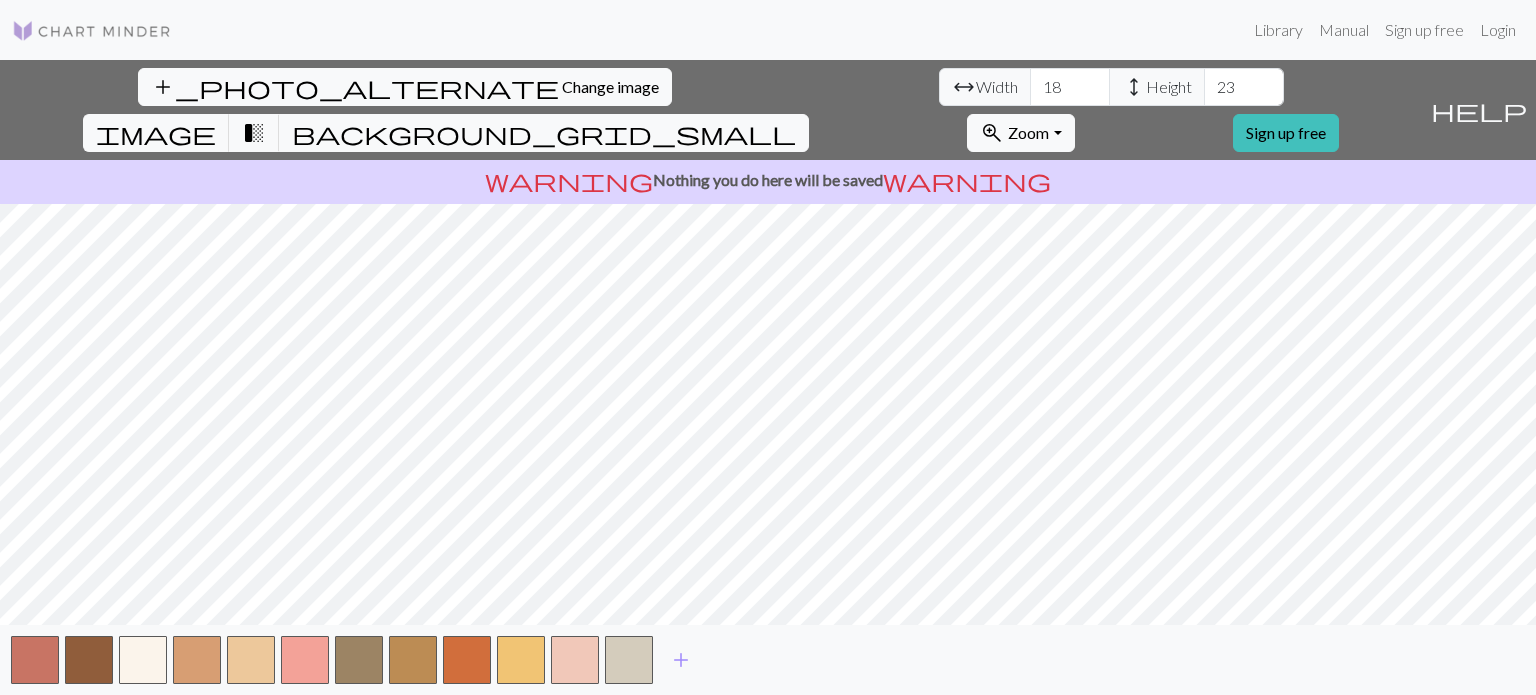 click on "add" at bounding box center [768, 660] 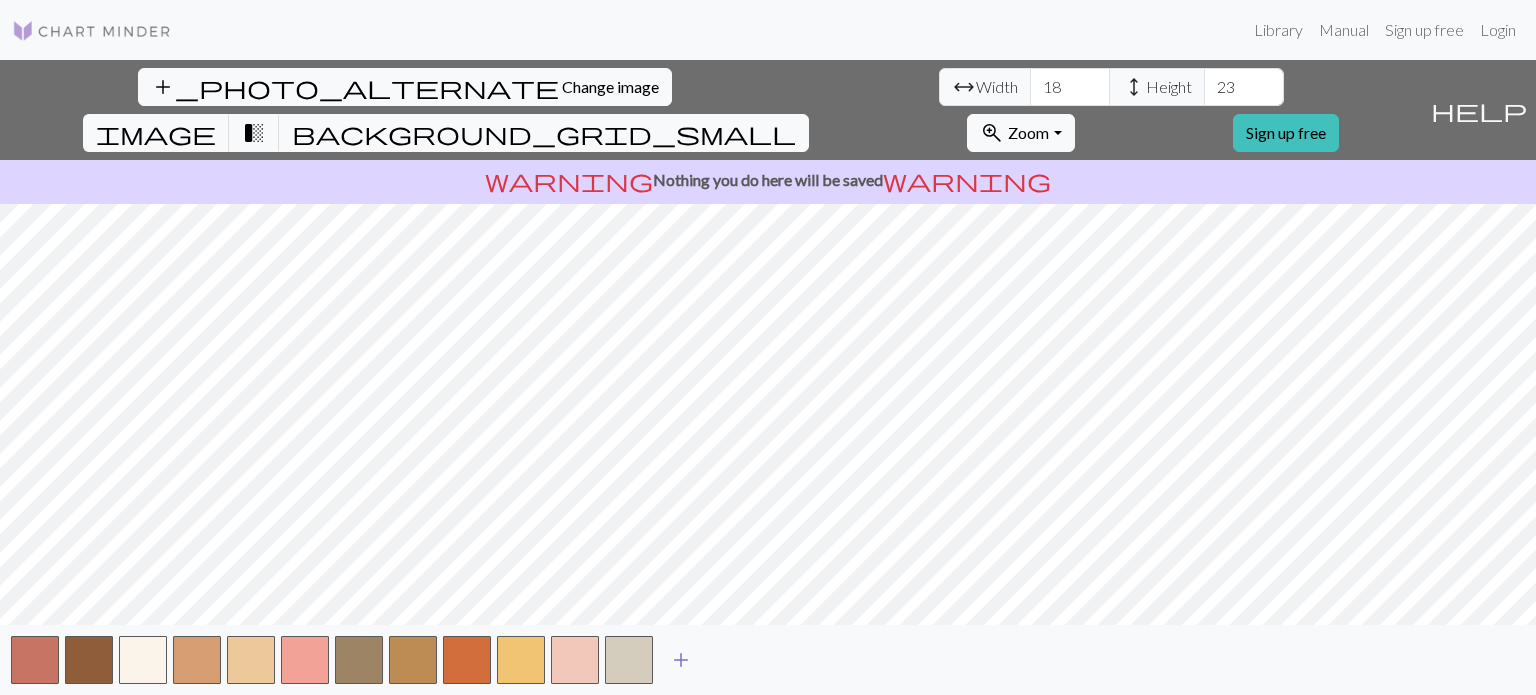 click on "add" at bounding box center (681, 660) 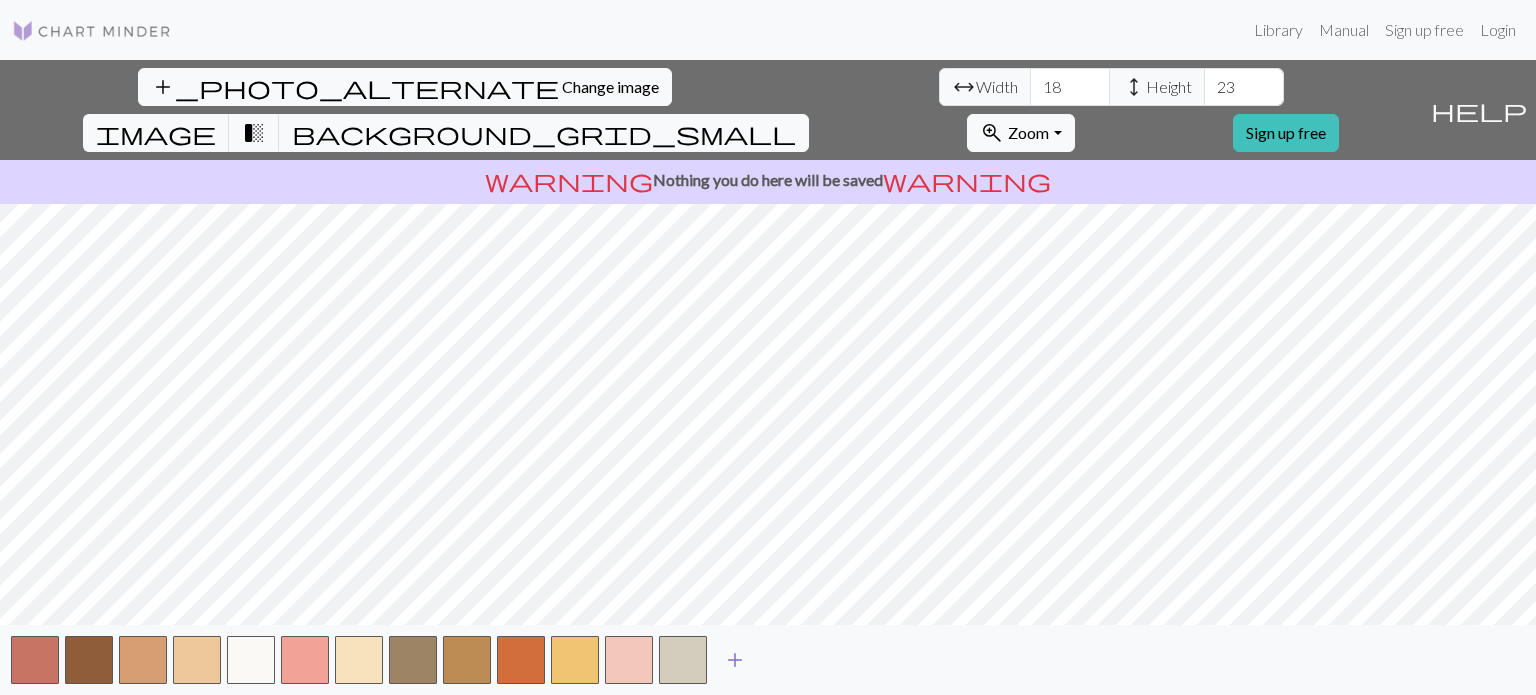click on "add" at bounding box center [735, 660] 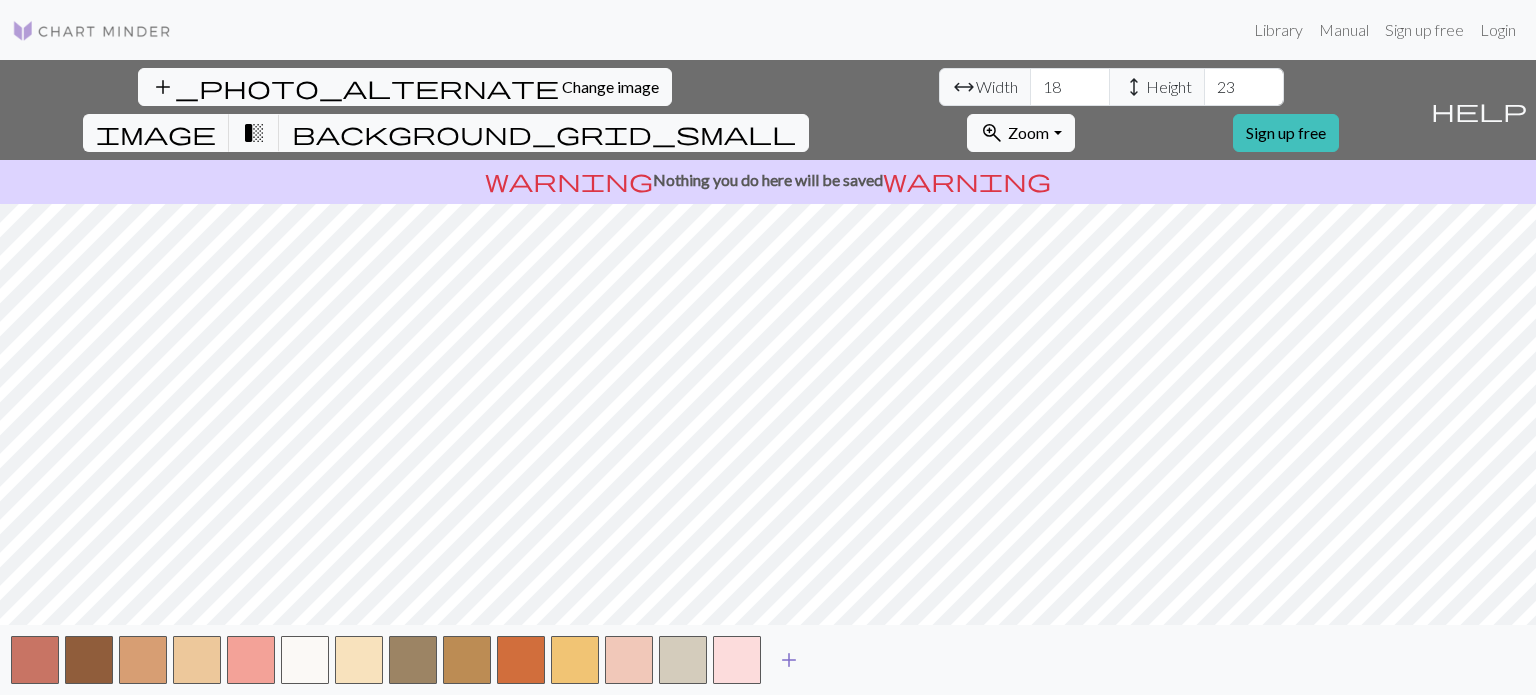 click on "add" at bounding box center (789, 660) 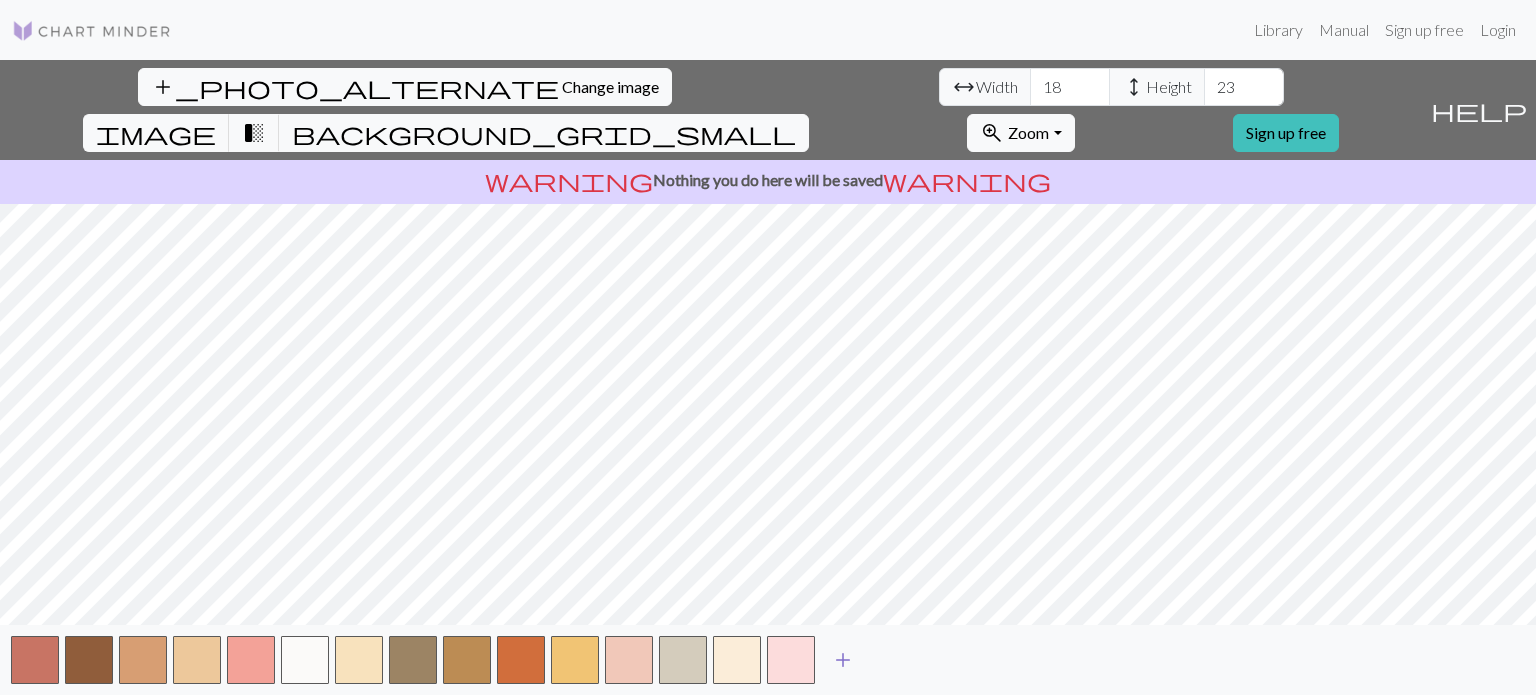 click on "add" at bounding box center (843, 660) 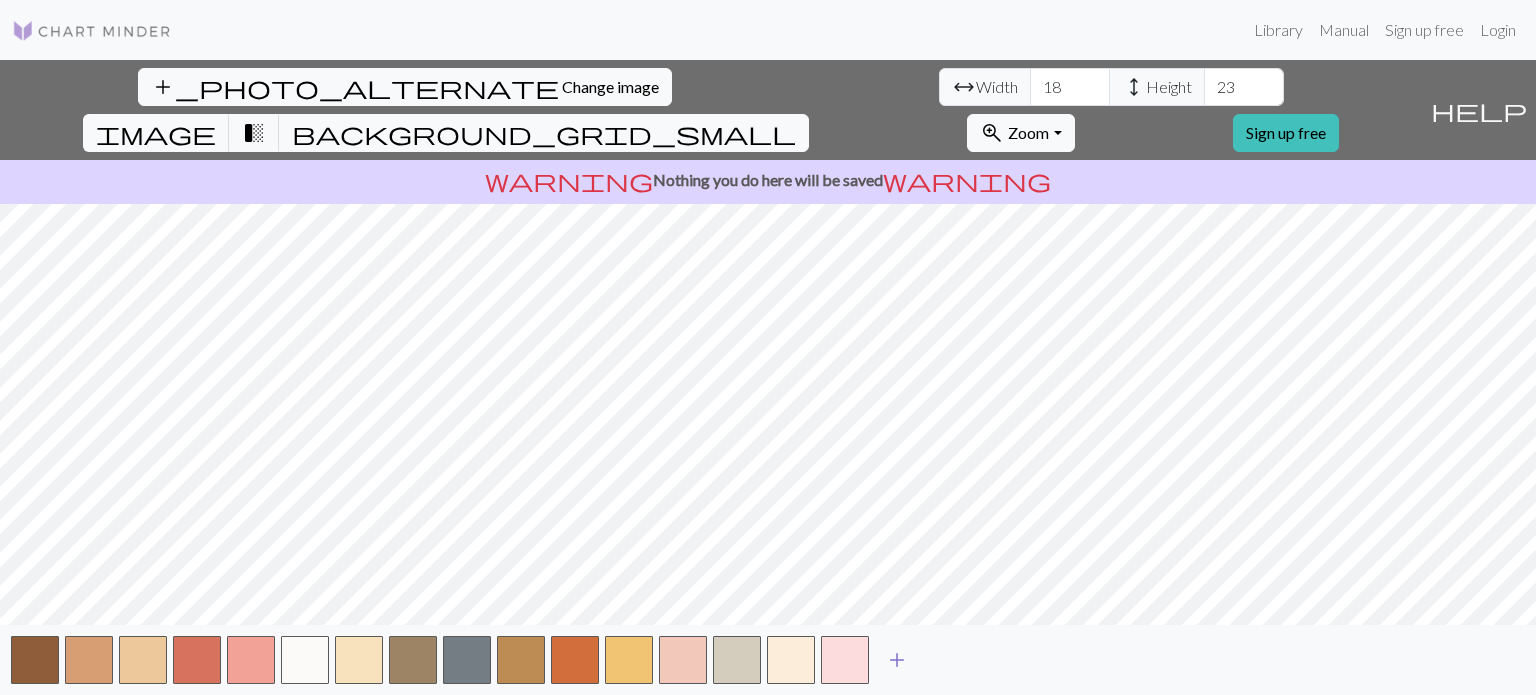 click on "add" at bounding box center (897, 660) 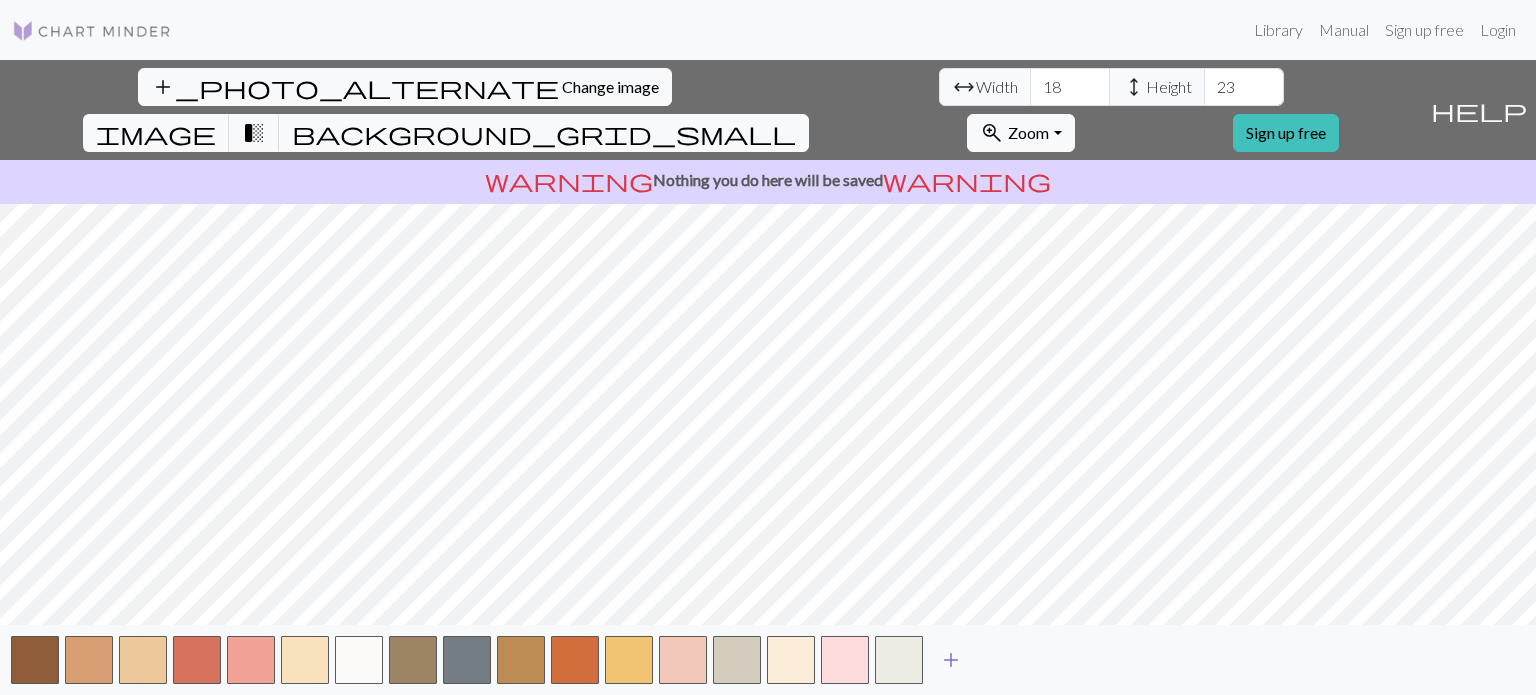 click on "add" at bounding box center [951, 660] 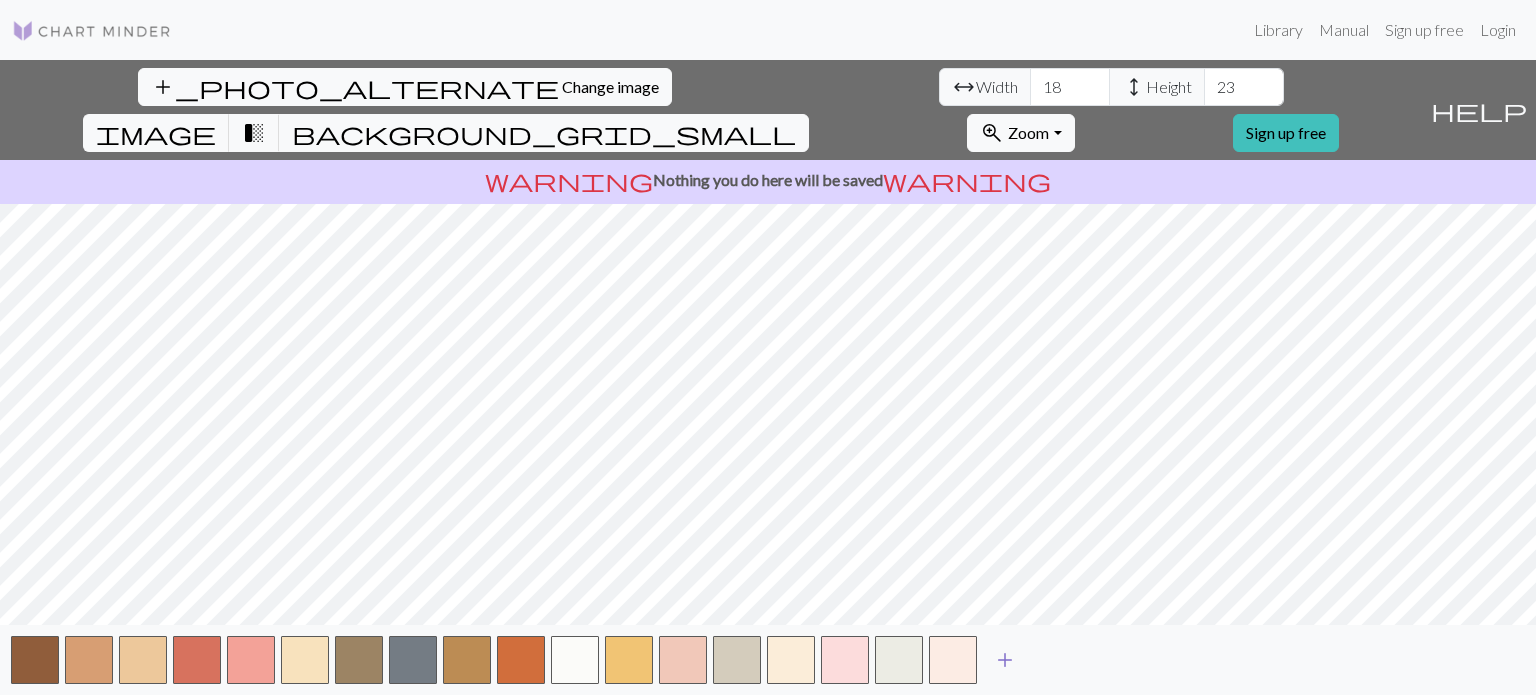 click on "add" at bounding box center [1005, 660] 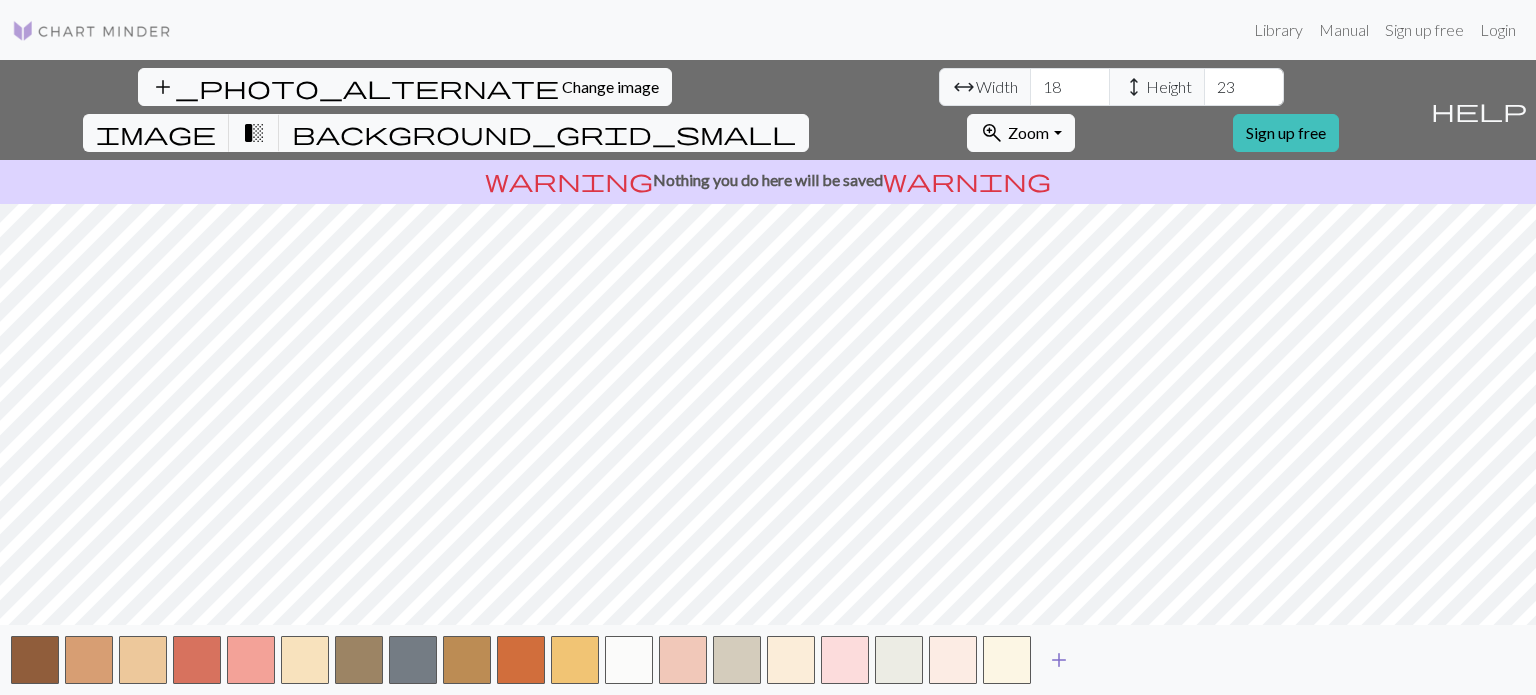 click on "add" at bounding box center (1059, 660) 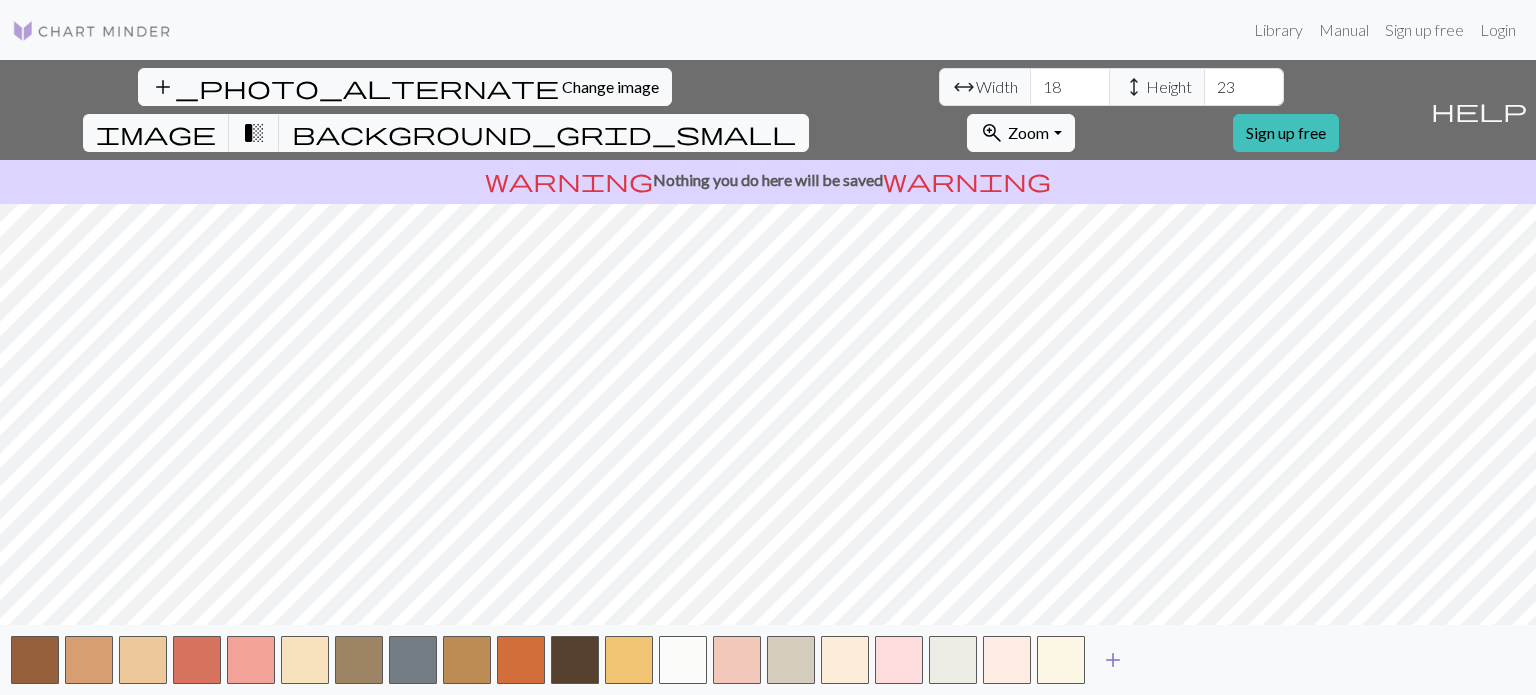 click on "add" at bounding box center (1113, 660) 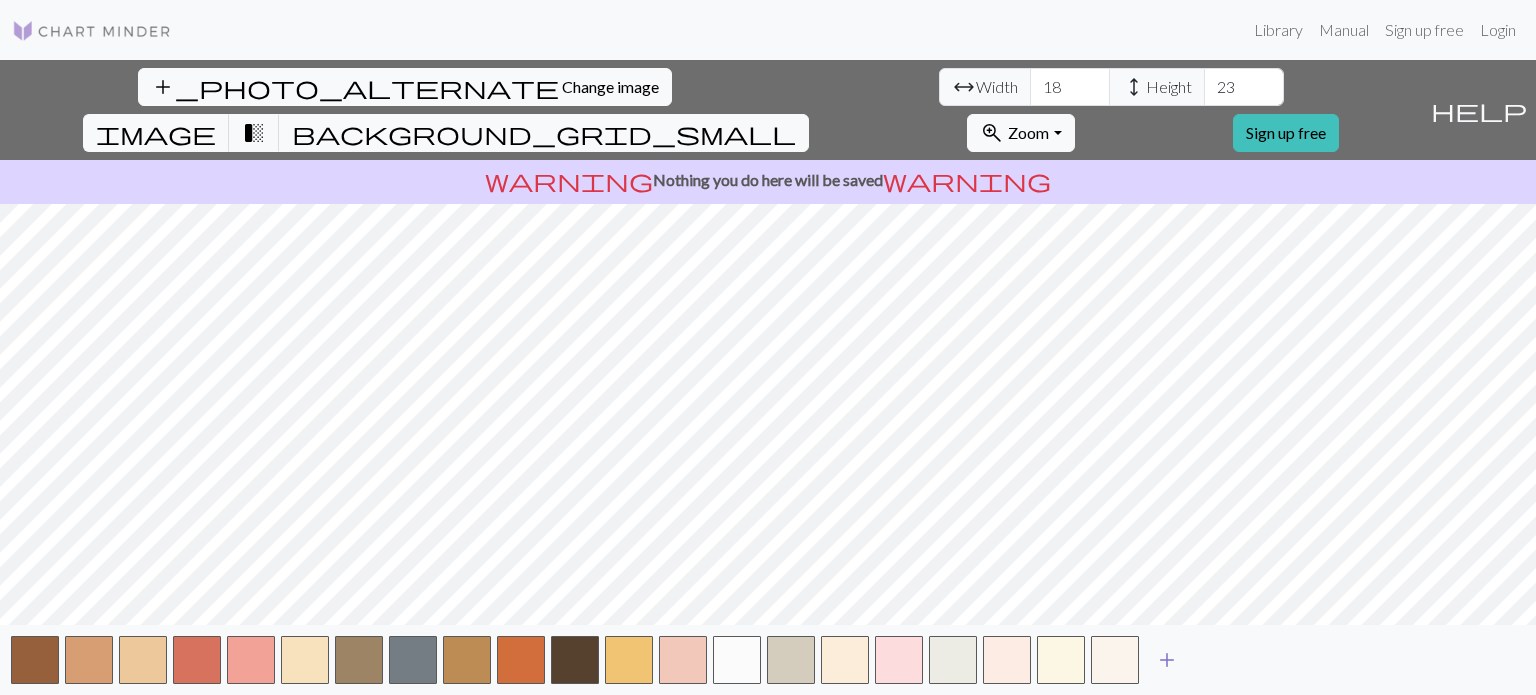 click on "add" at bounding box center (1167, 660) 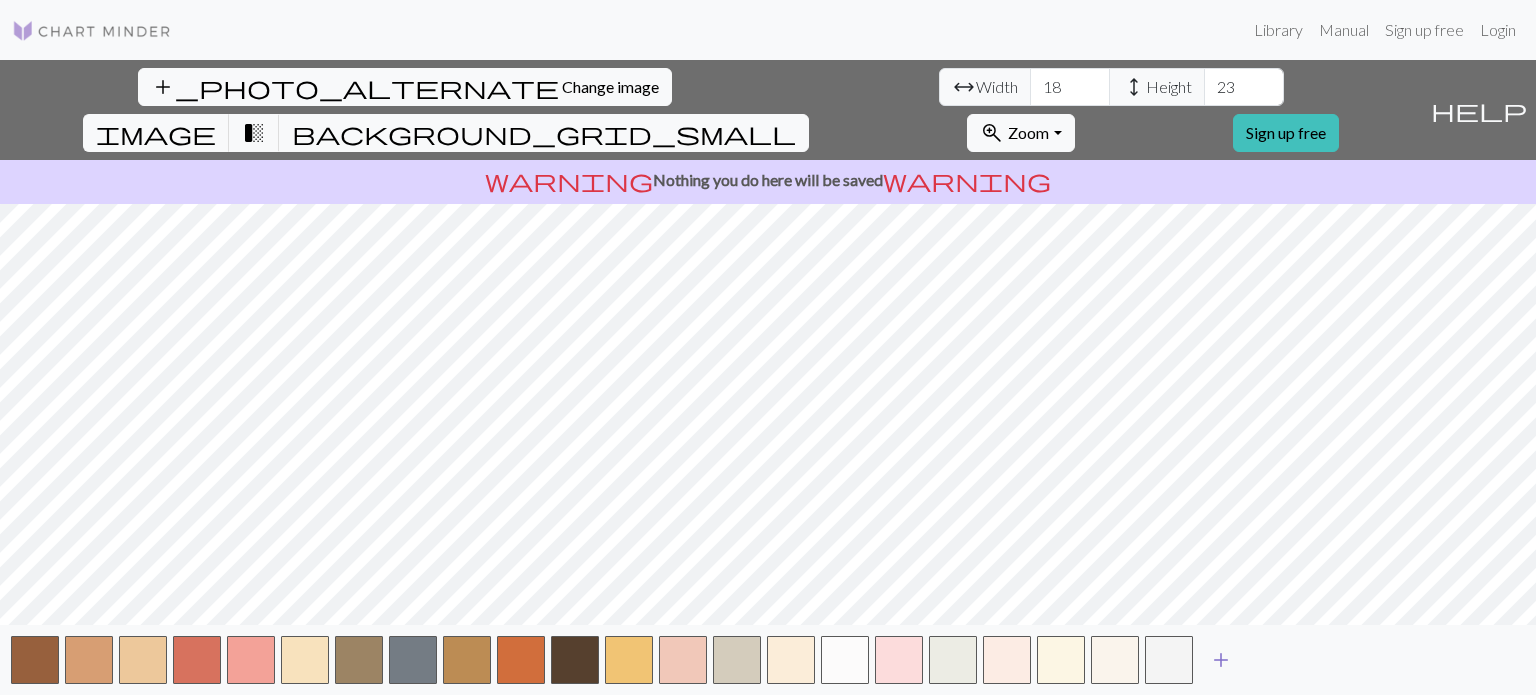 click on "add" at bounding box center [1221, 660] 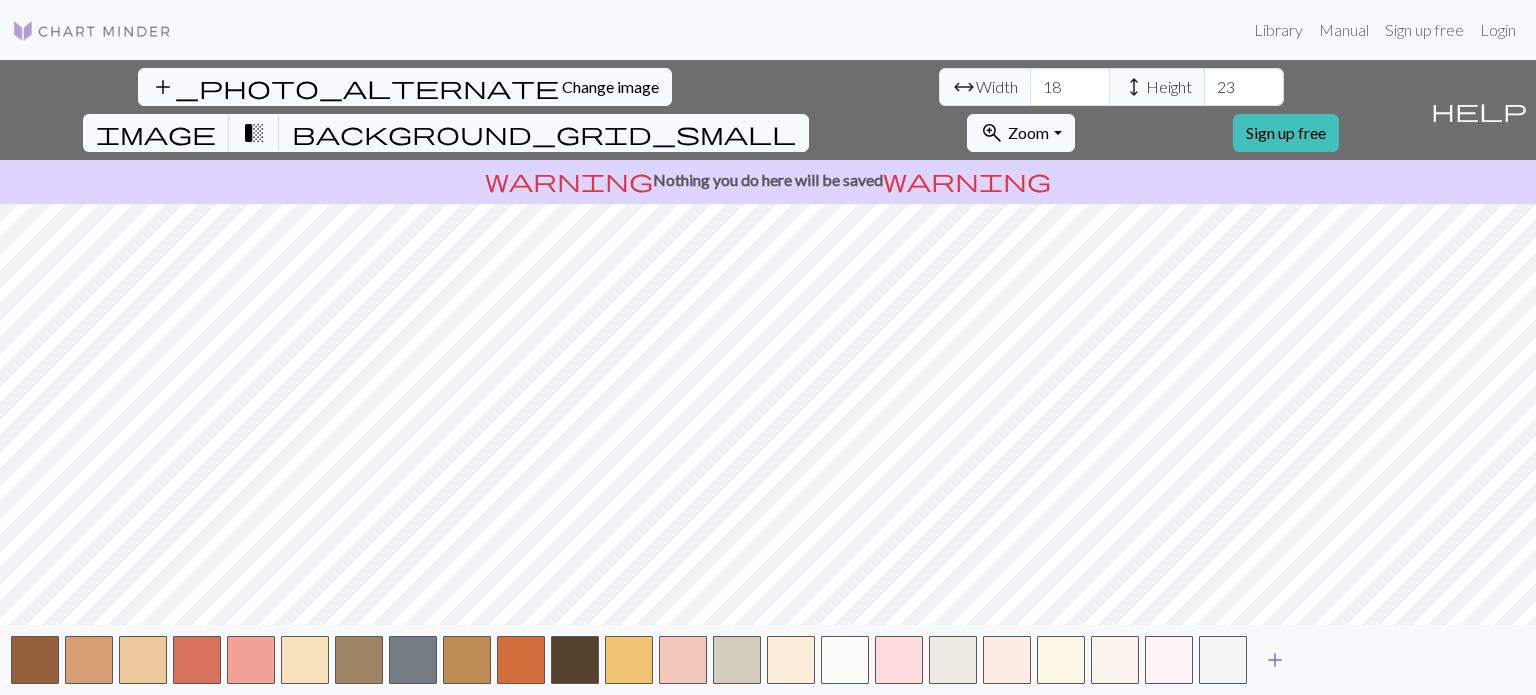 click on "add" at bounding box center (1275, 660) 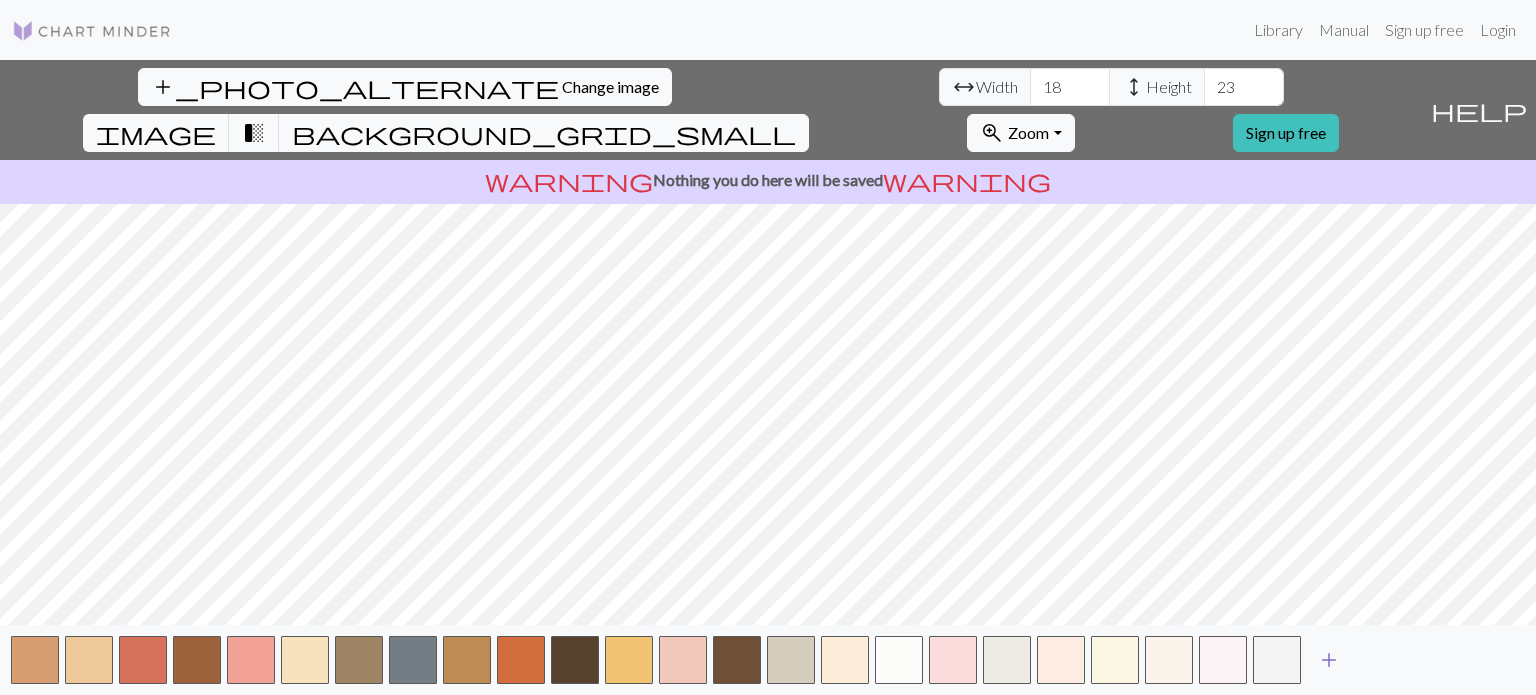click on "add" at bounding box center [1329, 660] 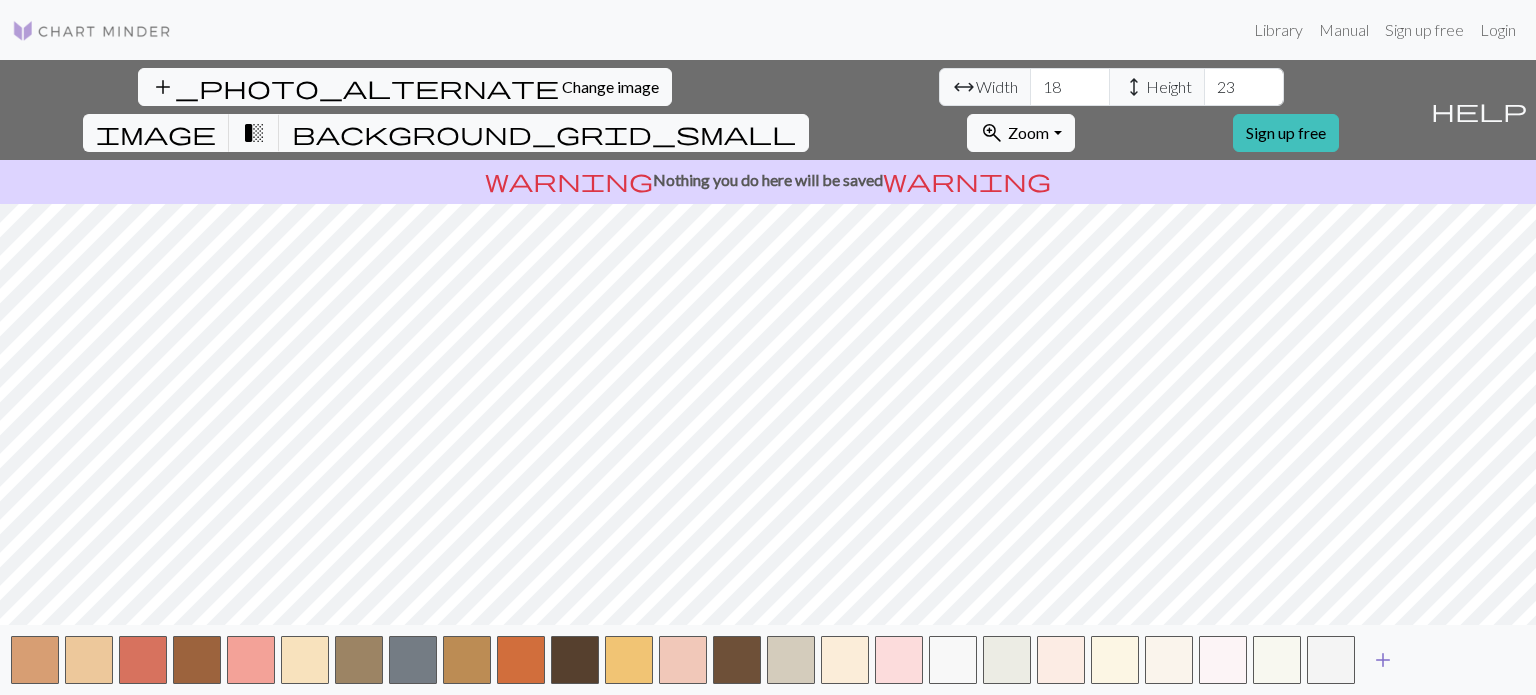 click on "add" at bounding box center (1383, 660) 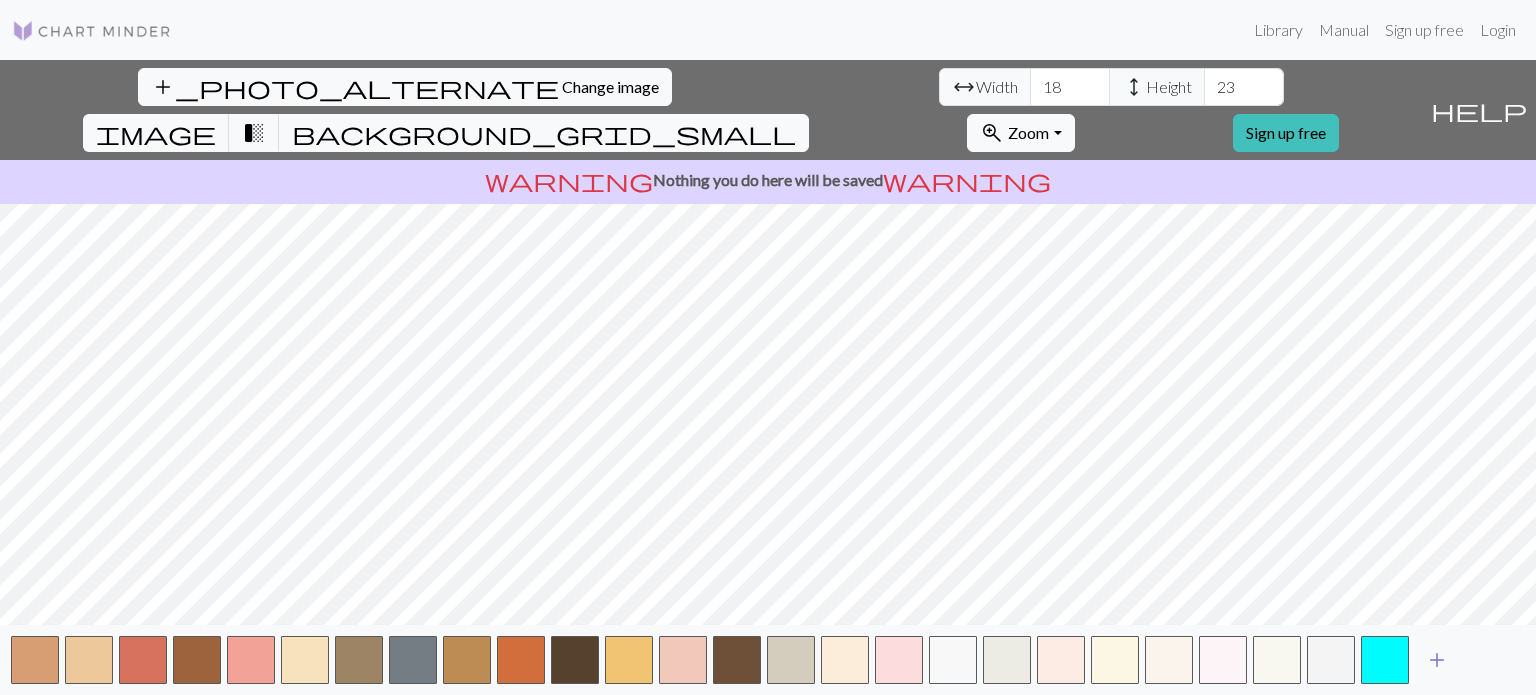 click at bounding box center [1385, 660] 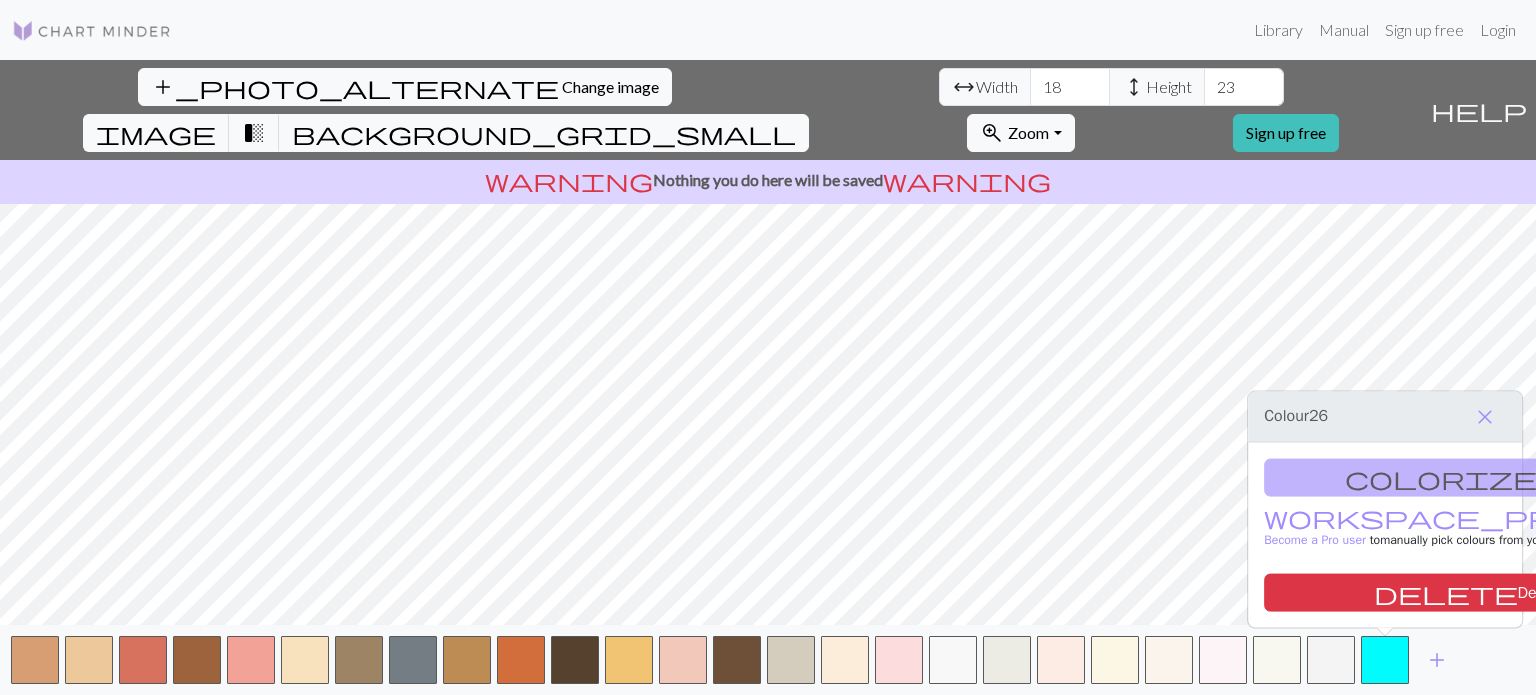 click on "colorize Dropper workspace_premium Become a Pro user   to  manually pick colours from your image delete Delete" at bounding box center (1385, 535) 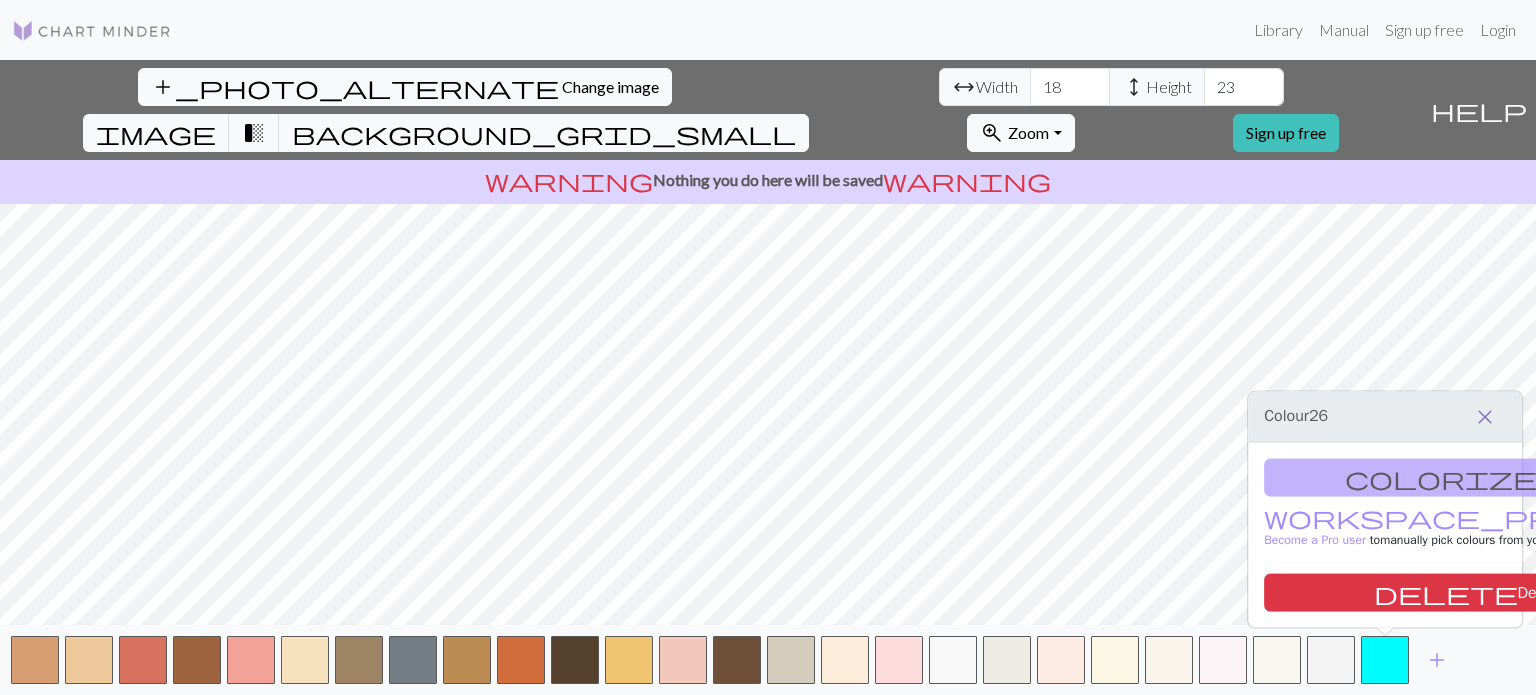 click on "close" at bounding box center (1485, 417) 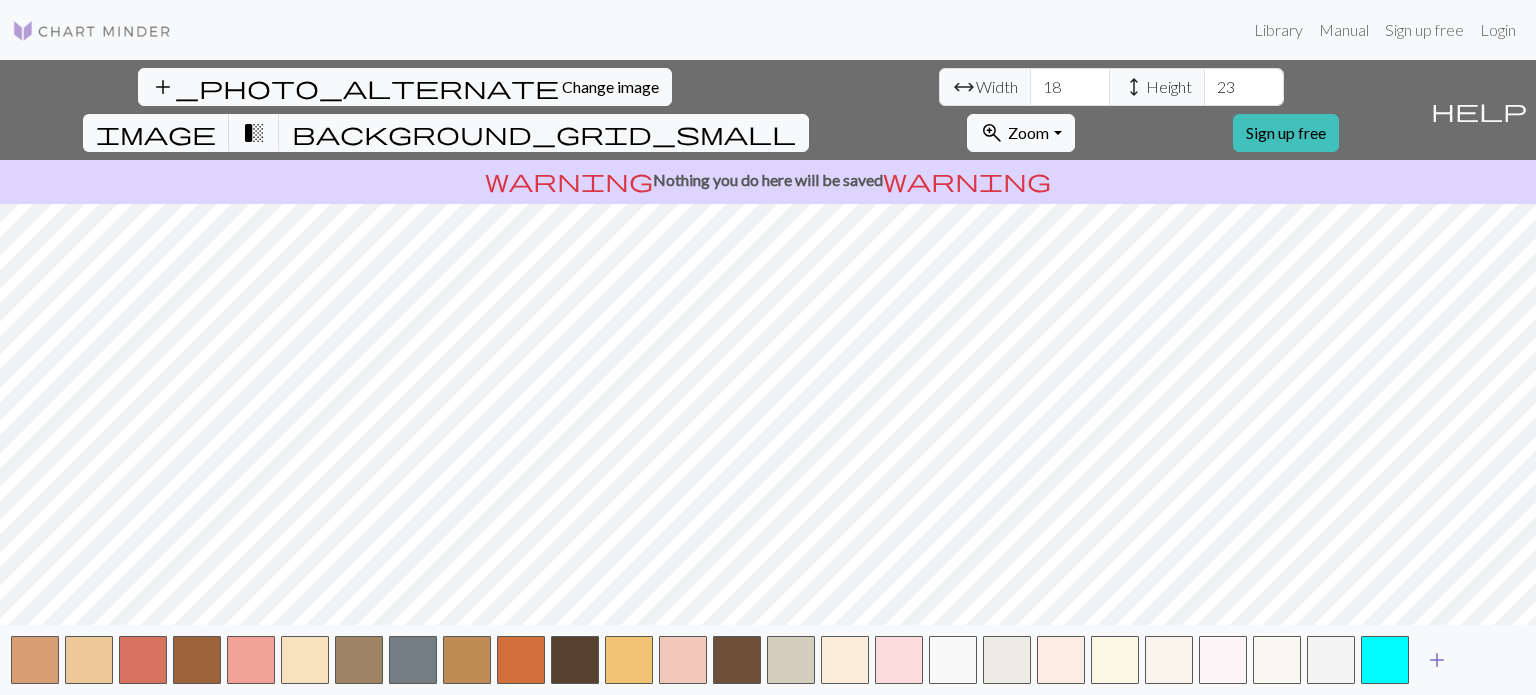 click on "add" at bounding box center (1437, 660) 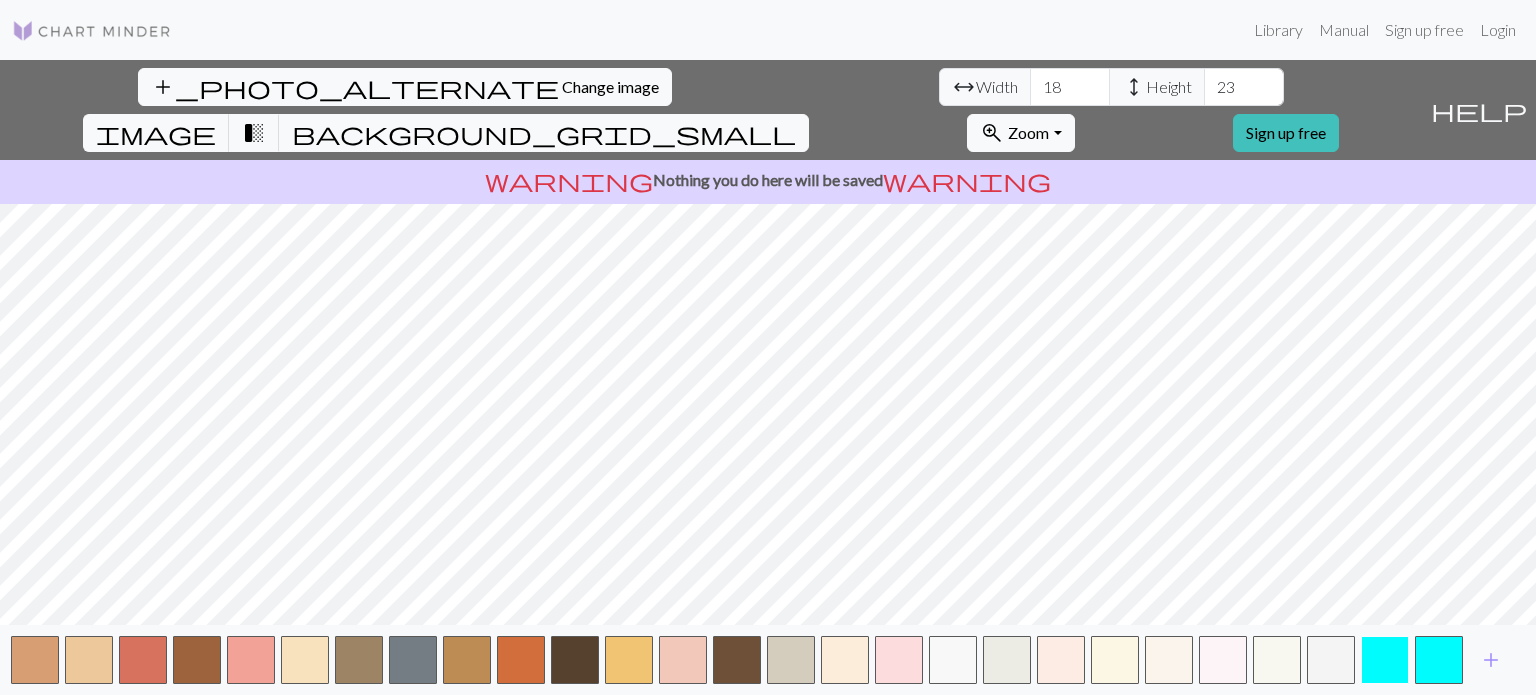 click at bounding box center (1385, 660) 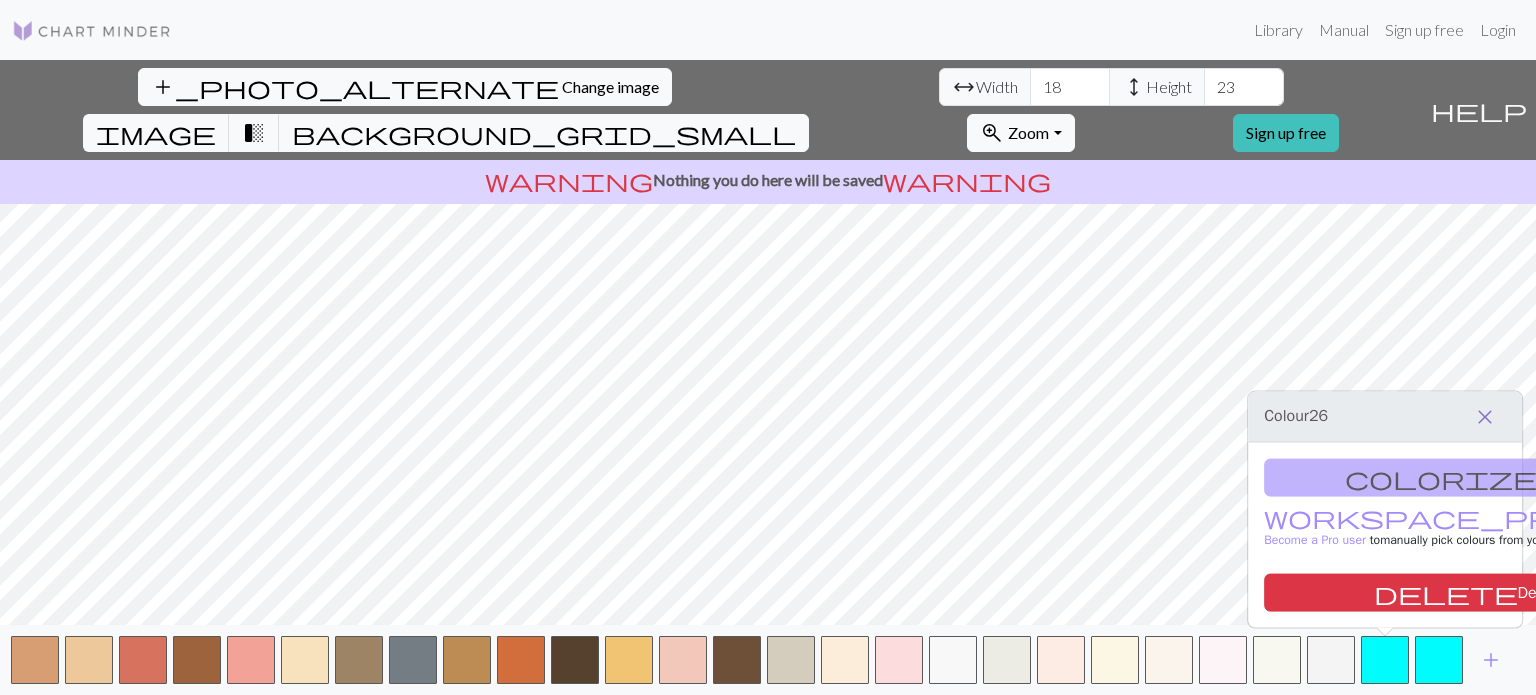 click on "close" at bounding box center [1485, 417] 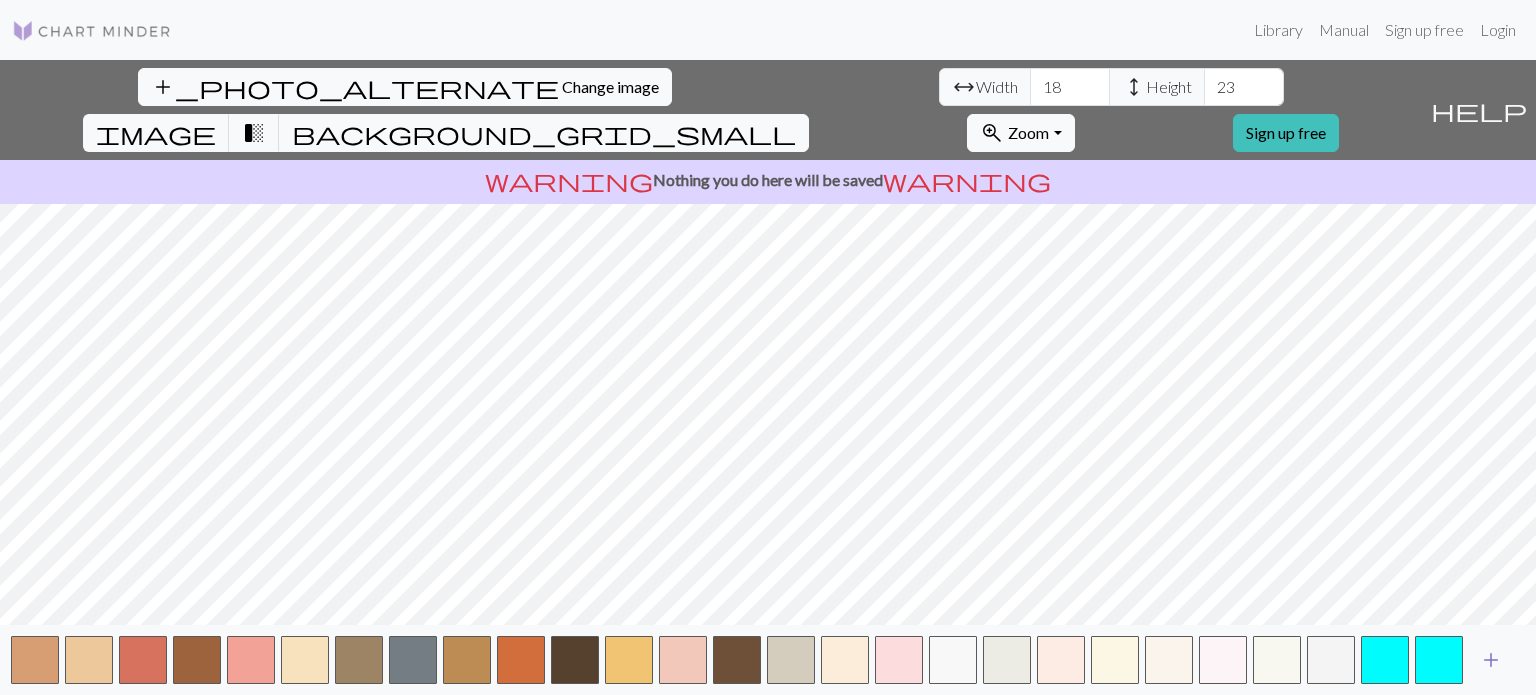 click on "add" at bounding box center (1491, 660) 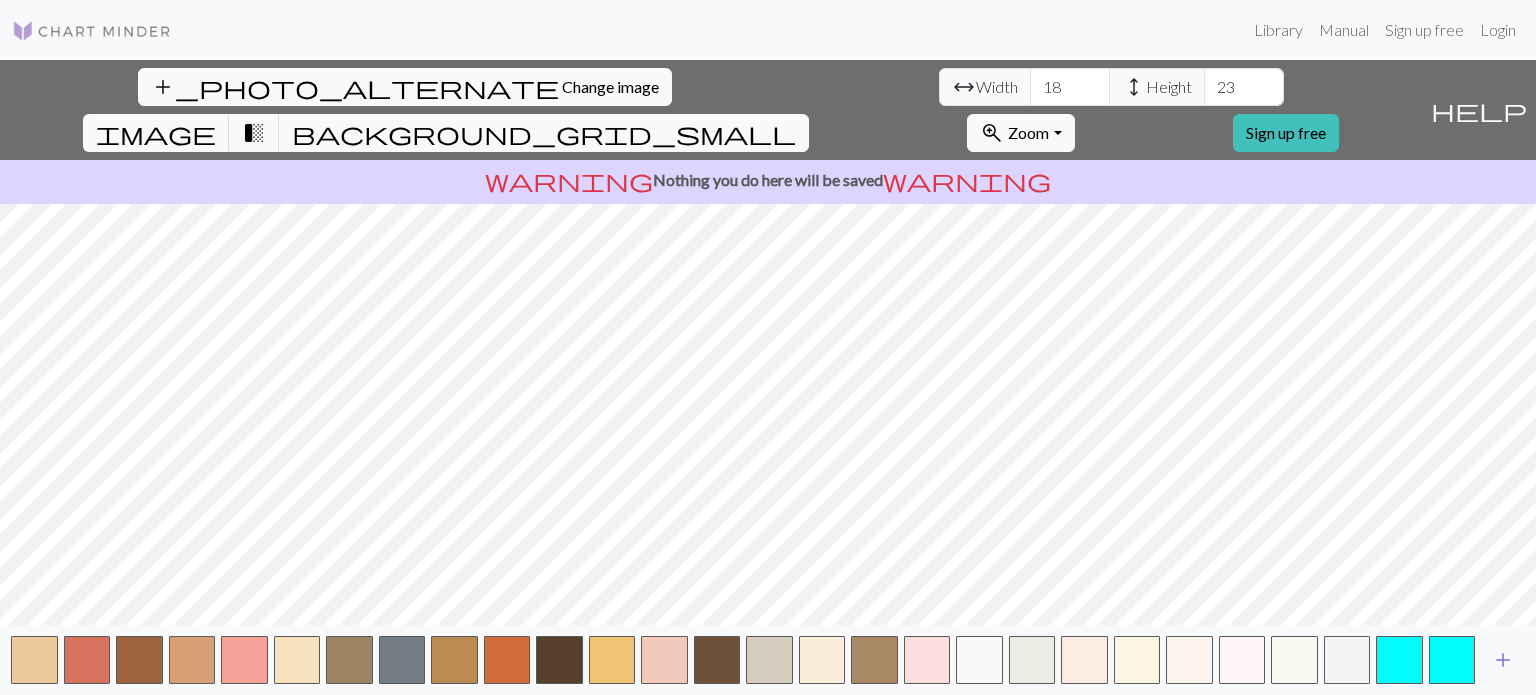 click at bounding box center (1452, 660) 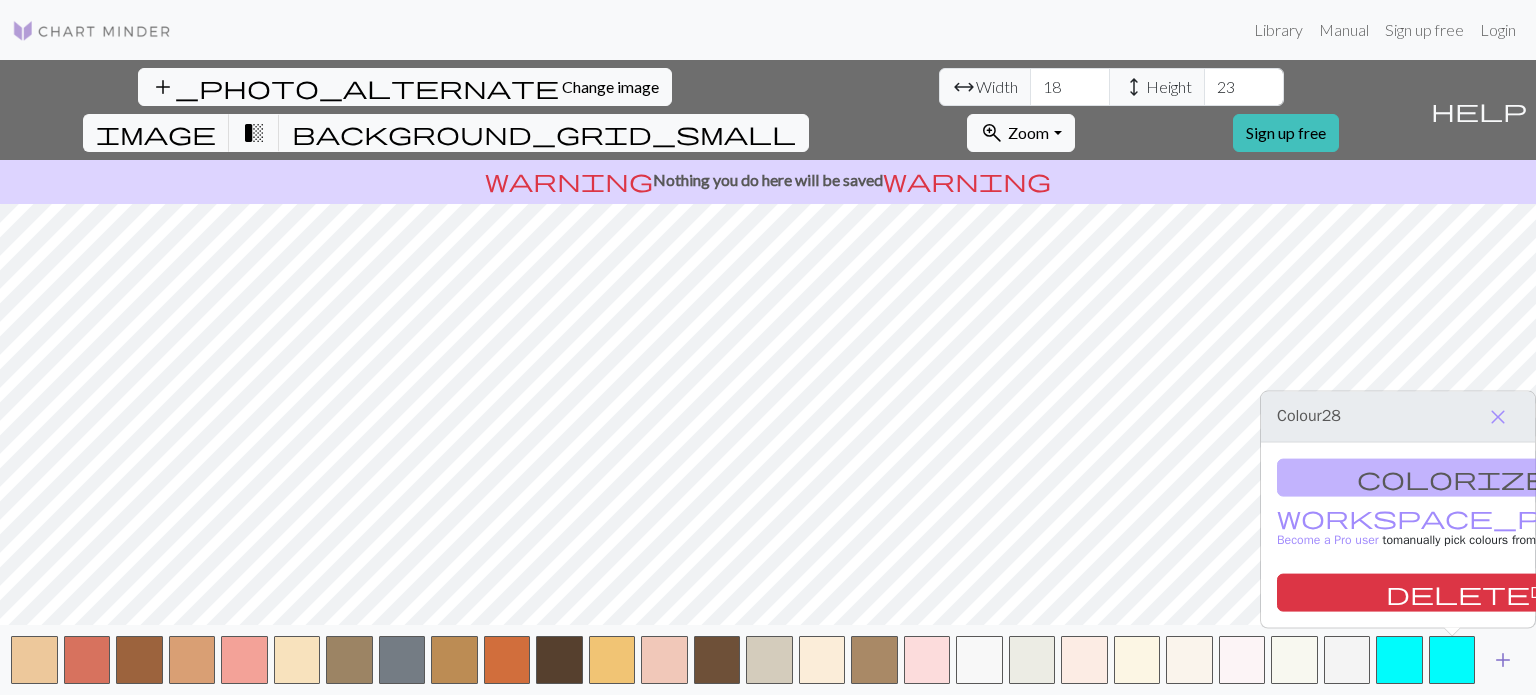 click at bounding box center (1452, 660) 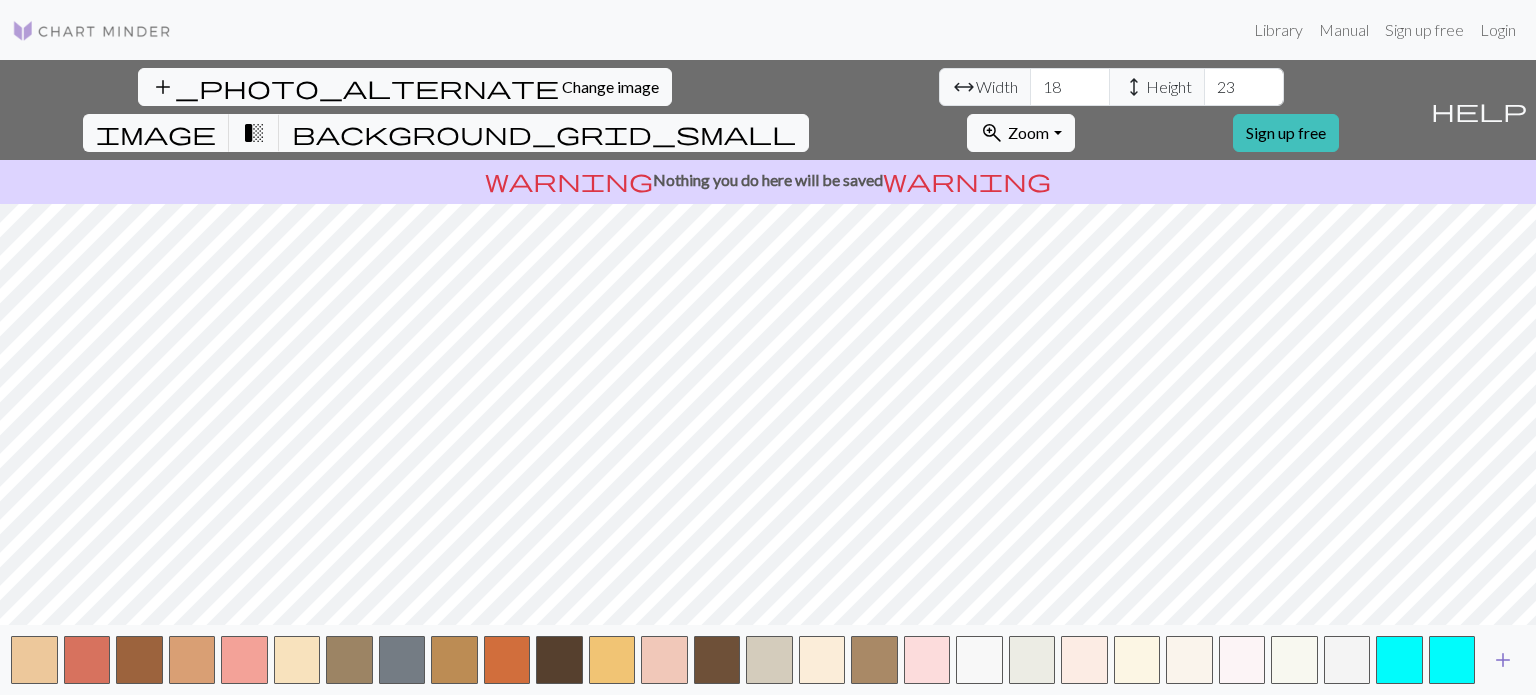 click on "add" at bounding box center (1503, 660) 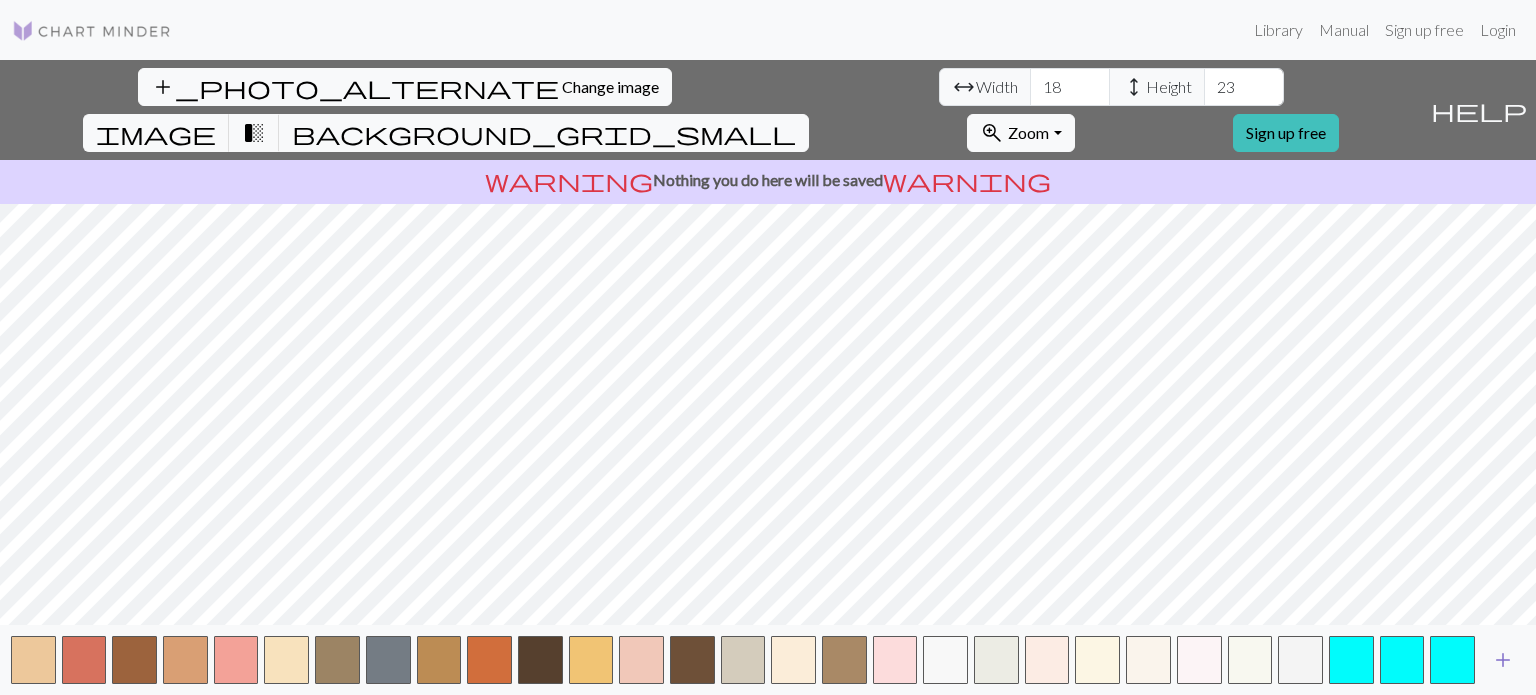 click on "add" at bounding box center (1503, 660) 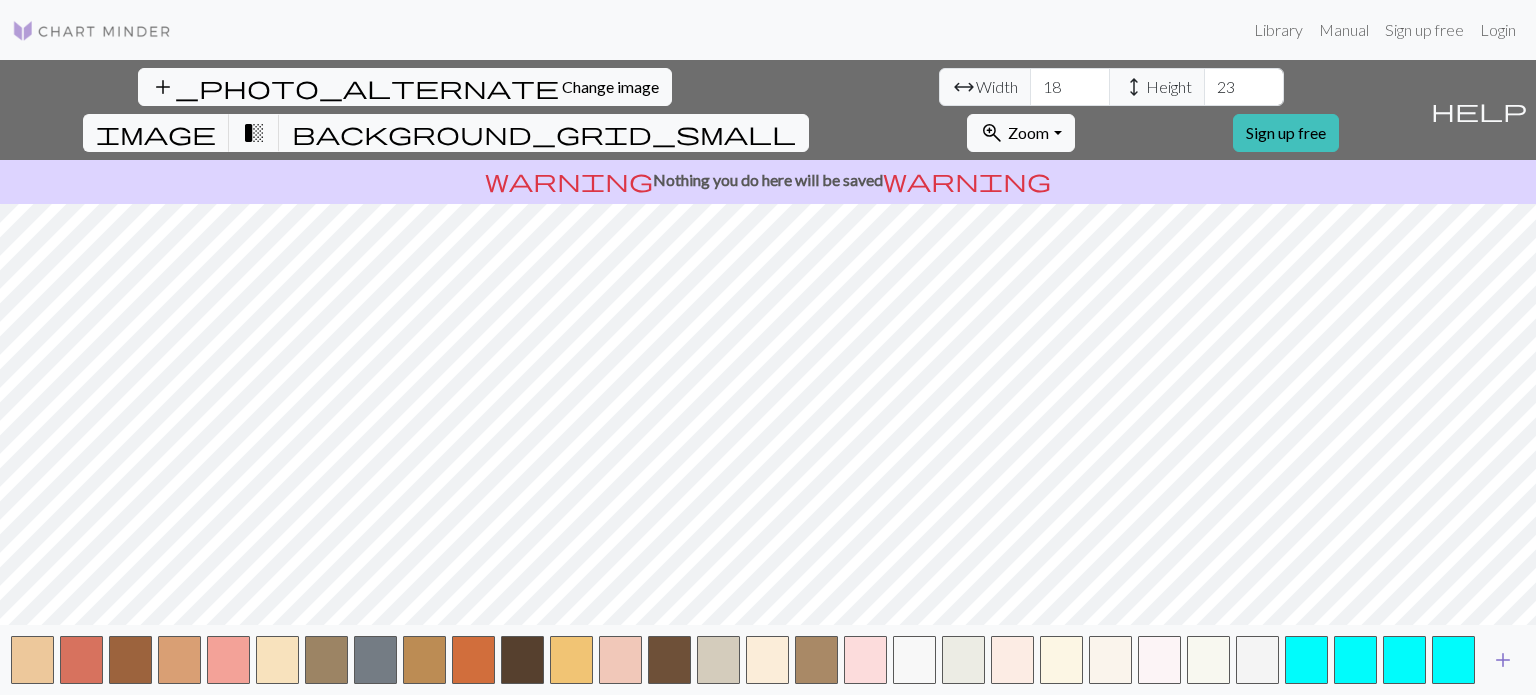 click on "add" at bounding box center (1503, 660) 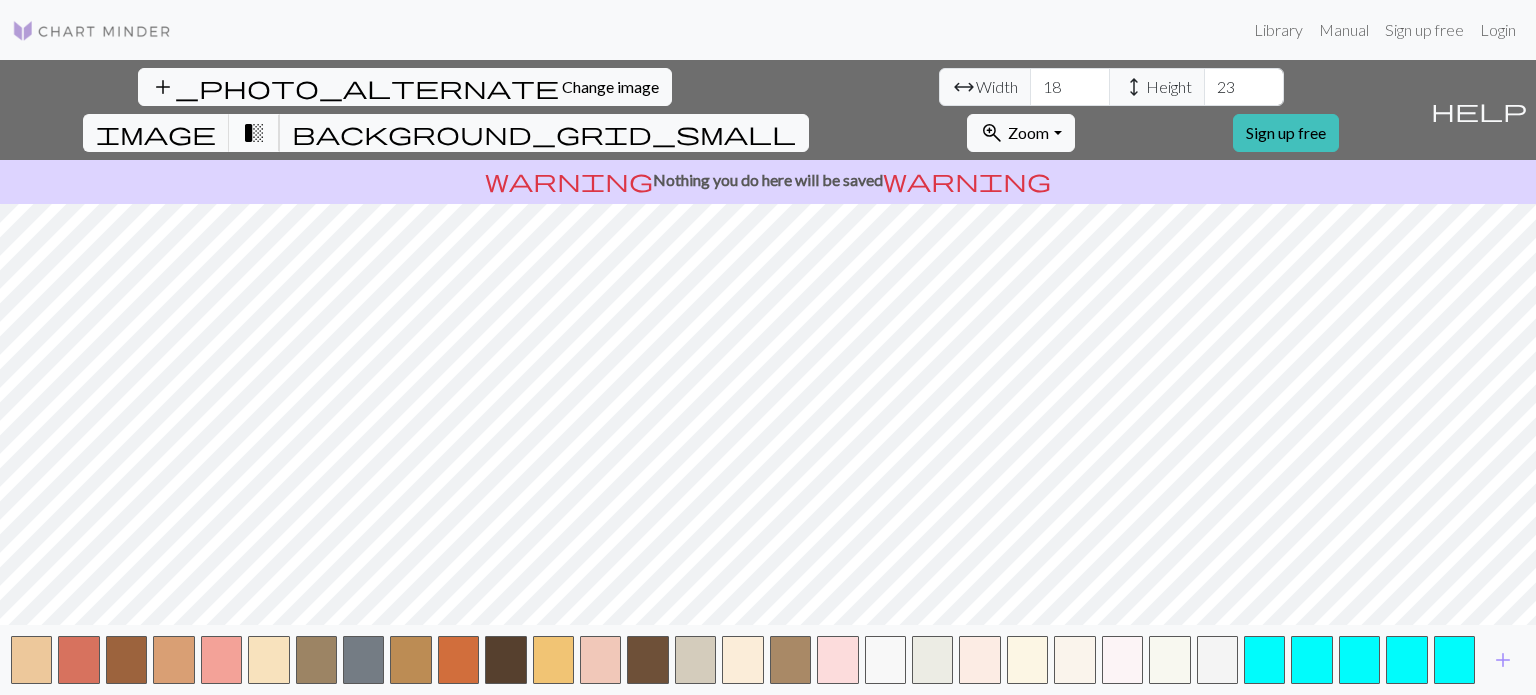 click on "transition_fade" at bounding box center [254, 133] 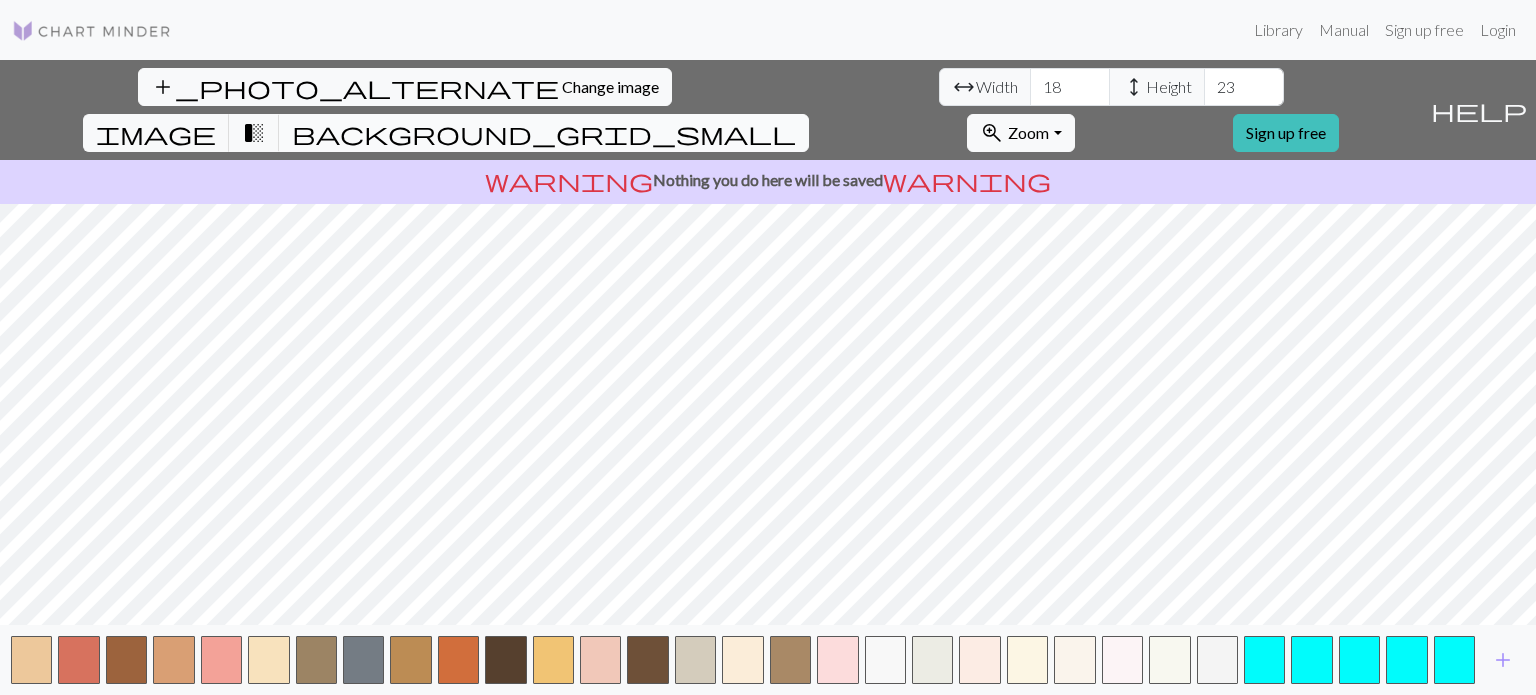 click on "background_grid_small" at bounding box center [544, 133] 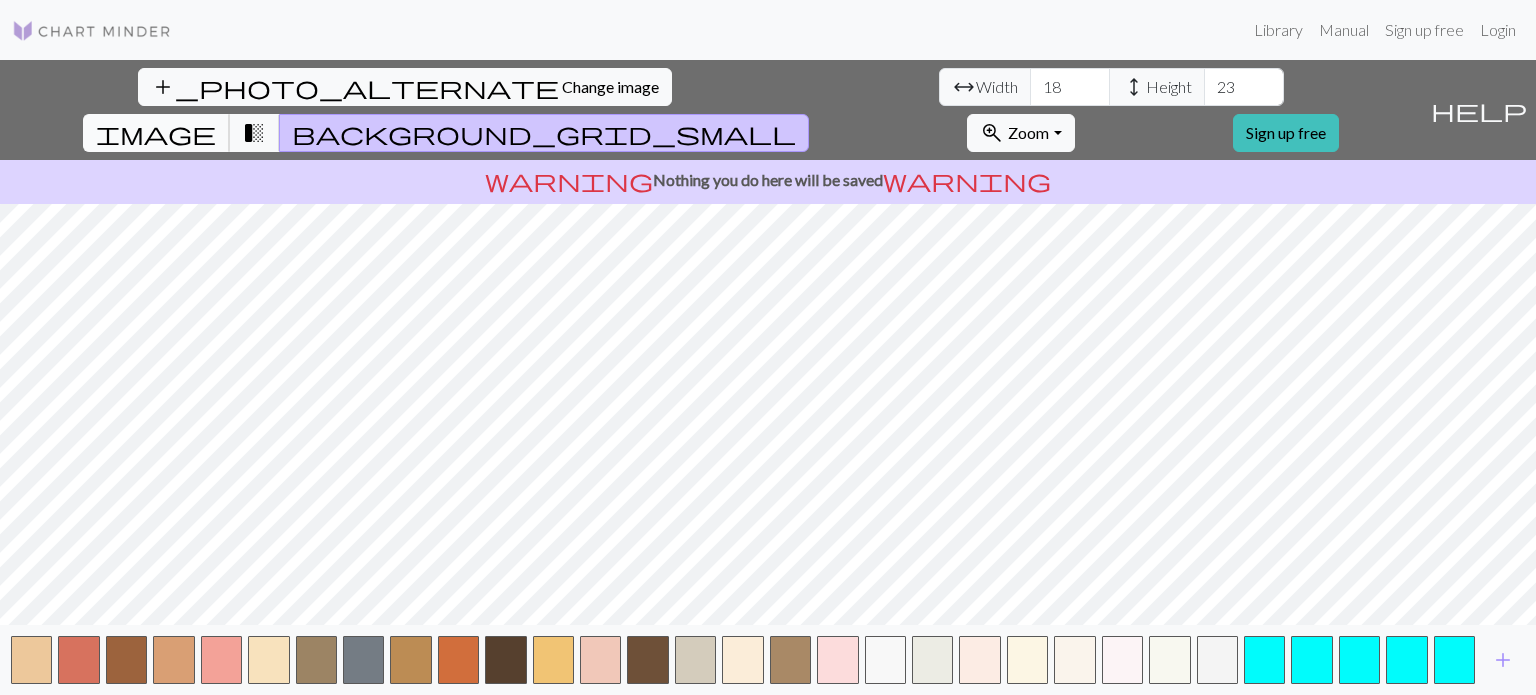 click on "image" at bounding box center (156, 133) 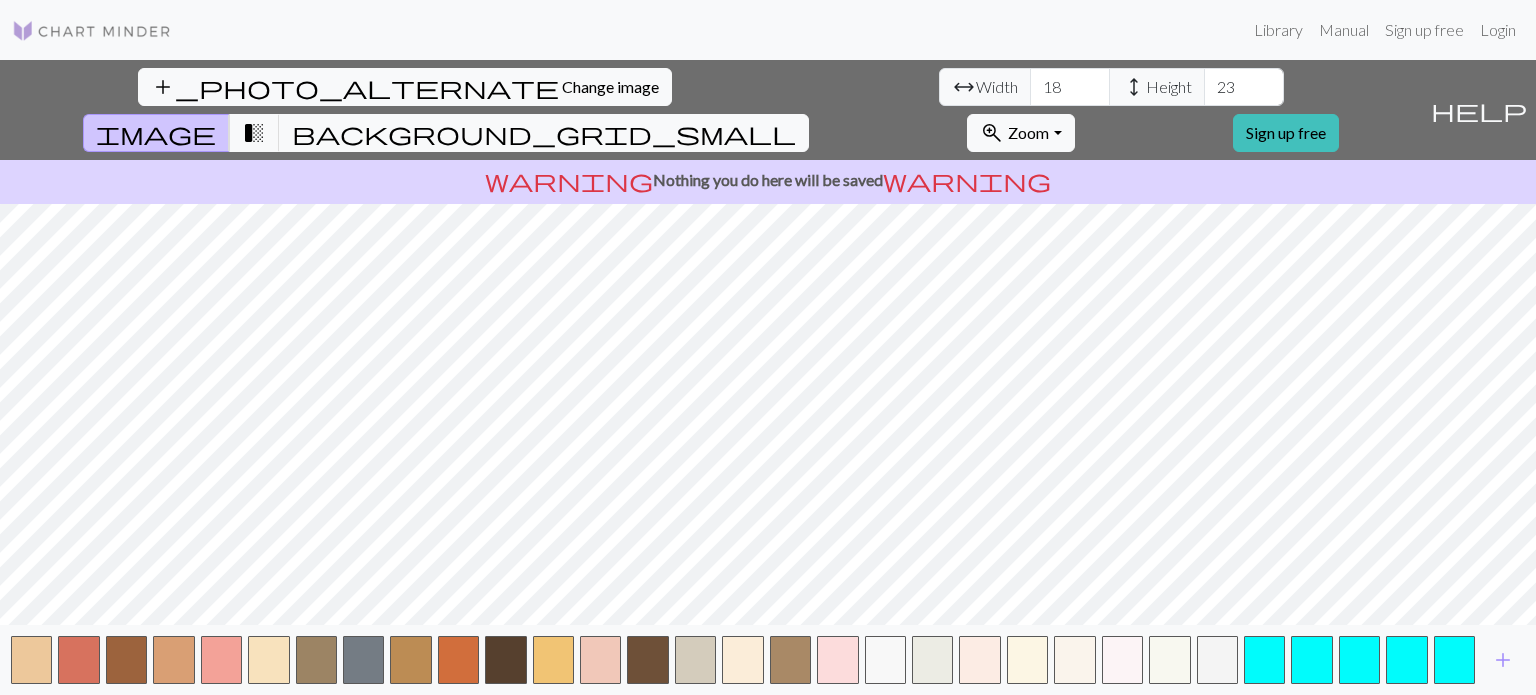 click on "image" at bounding box center [156, 133] 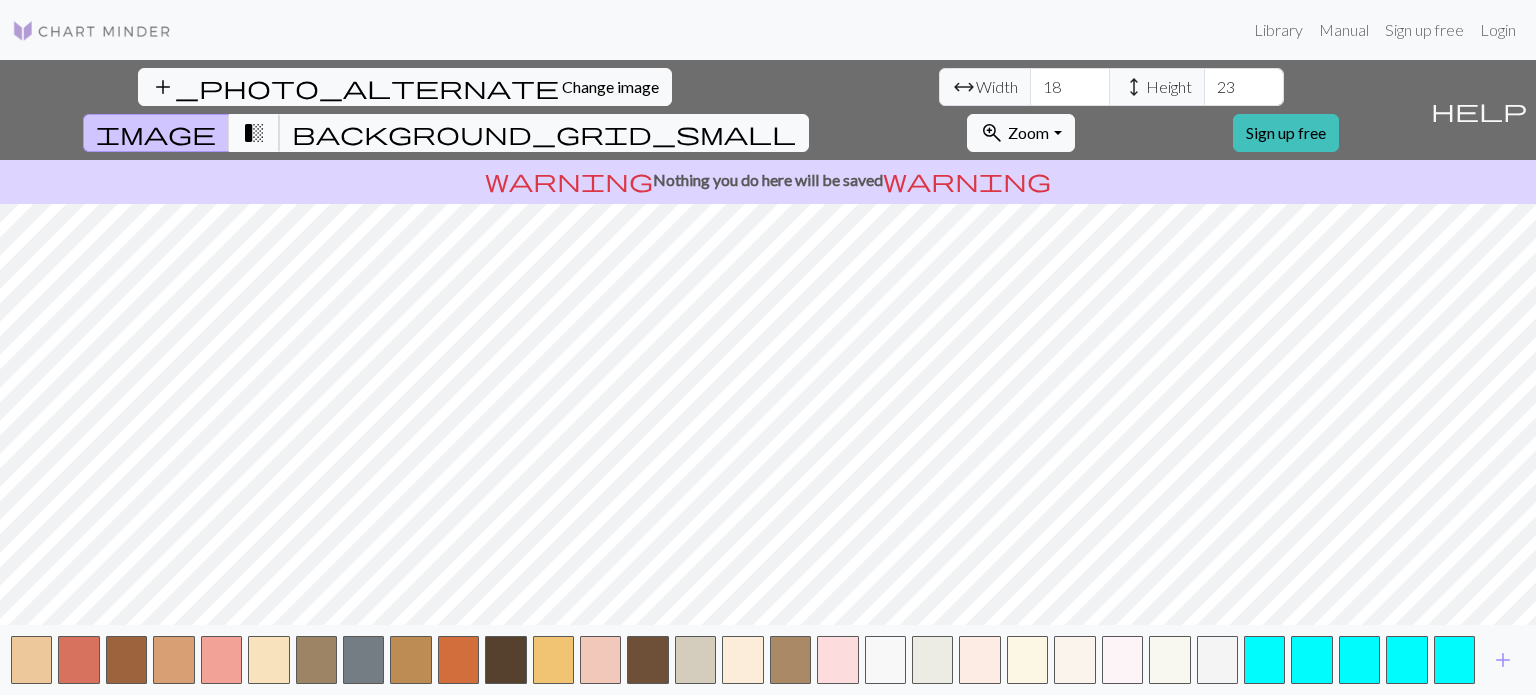 click on "transition_fade" at bounding box center (254, 133) 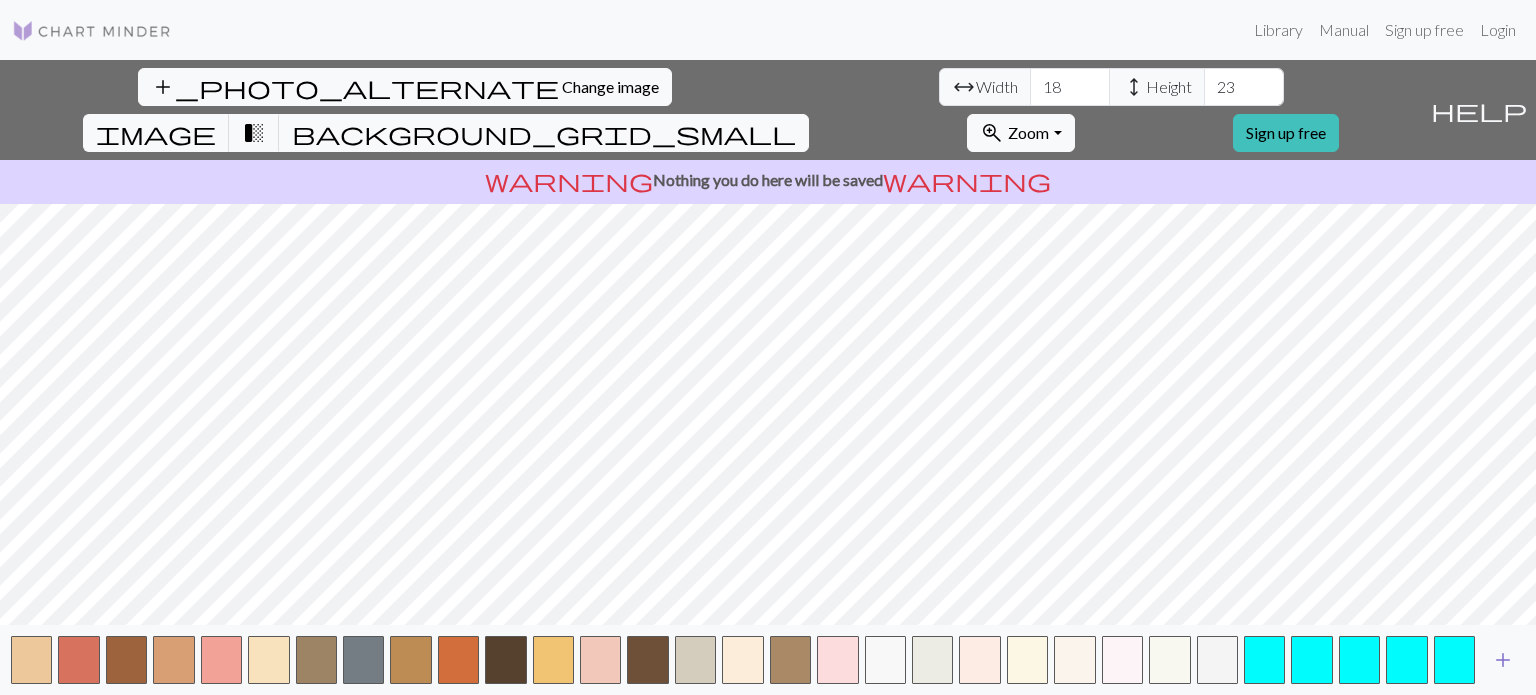 click on "add" at bounding box center (1503, 660) 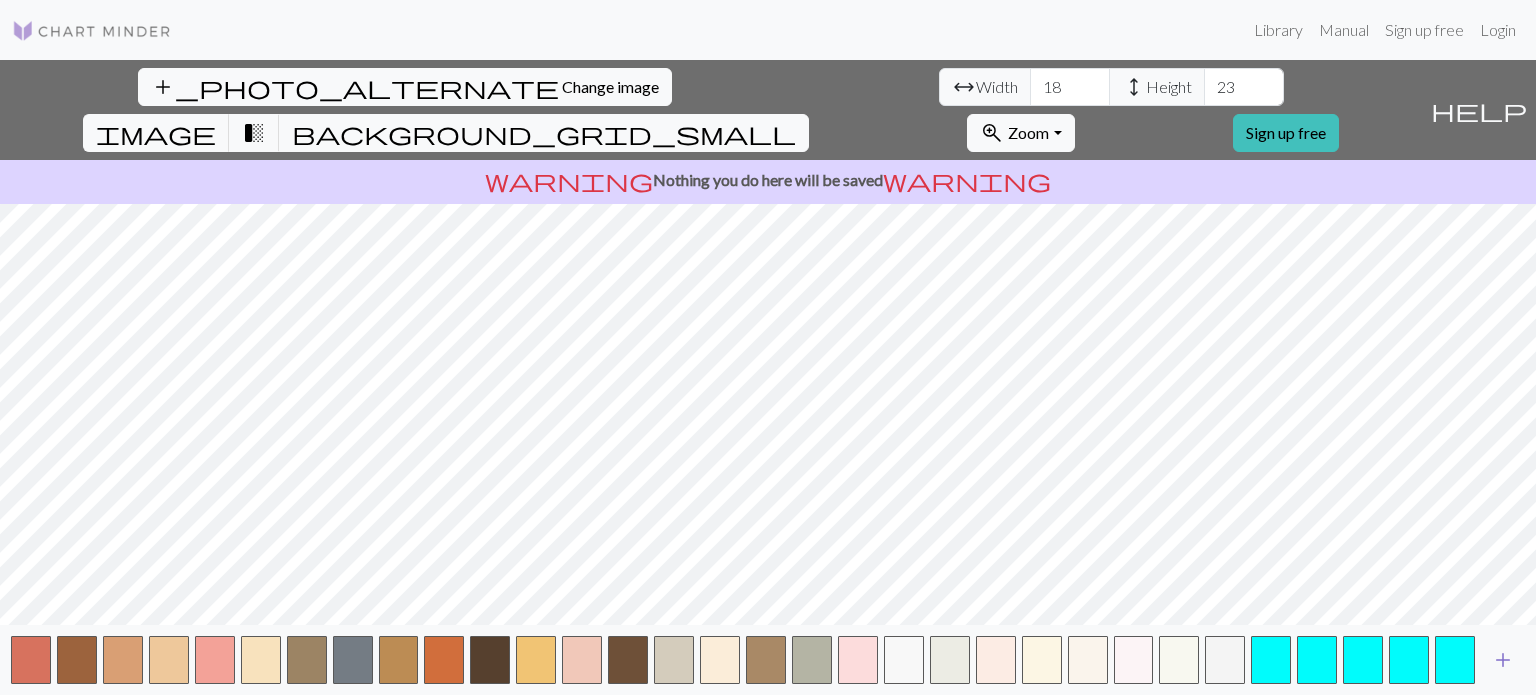 click on "add" at bounding box center [1503, 660] 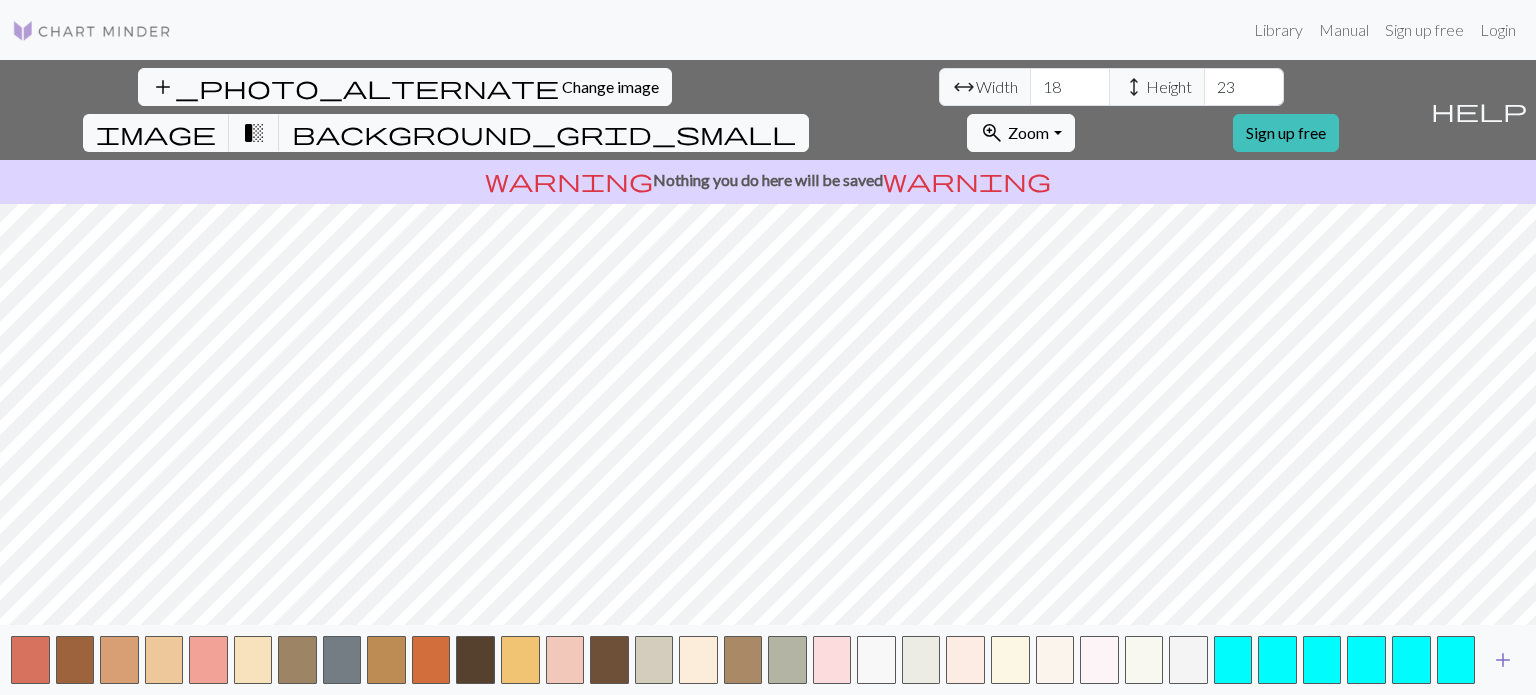 click on "add" at bounding box center (1503, 660) 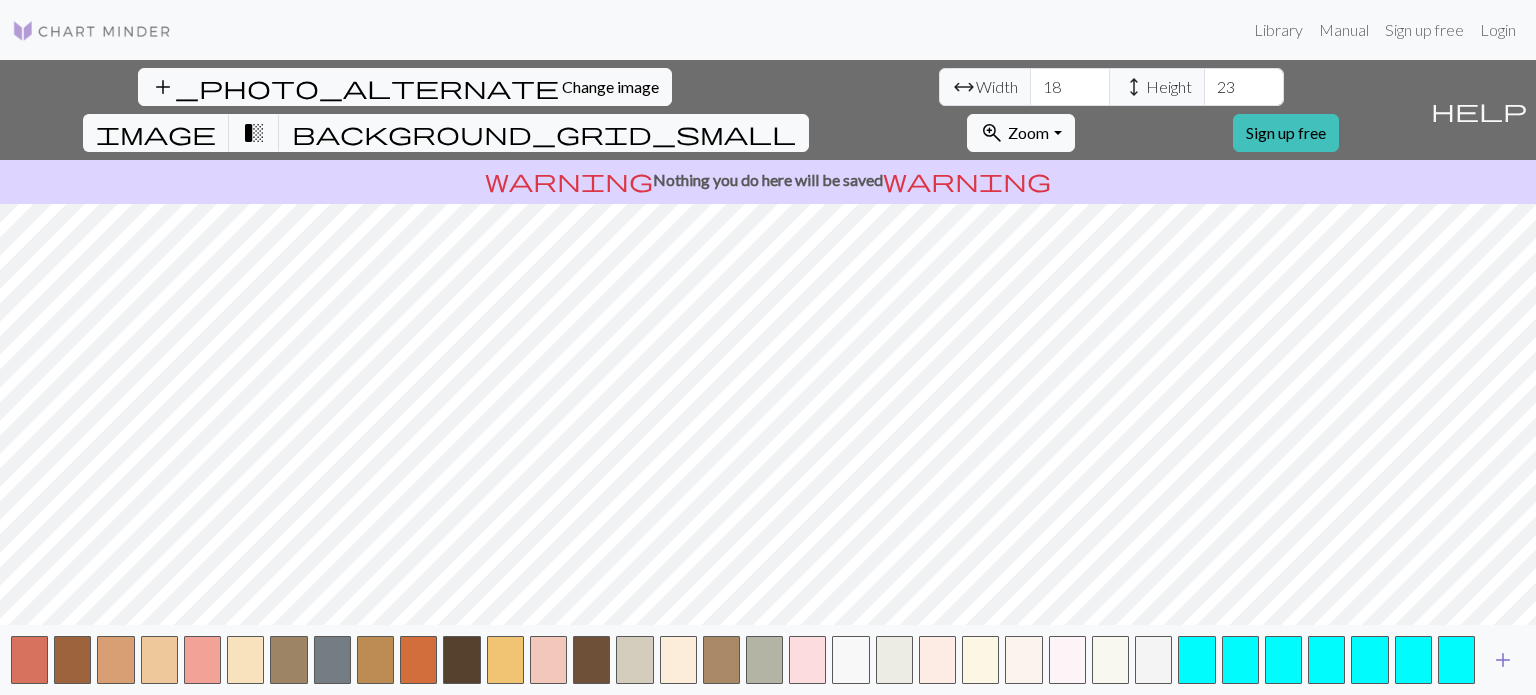 click on "add" at bounding box center (1503, 660) 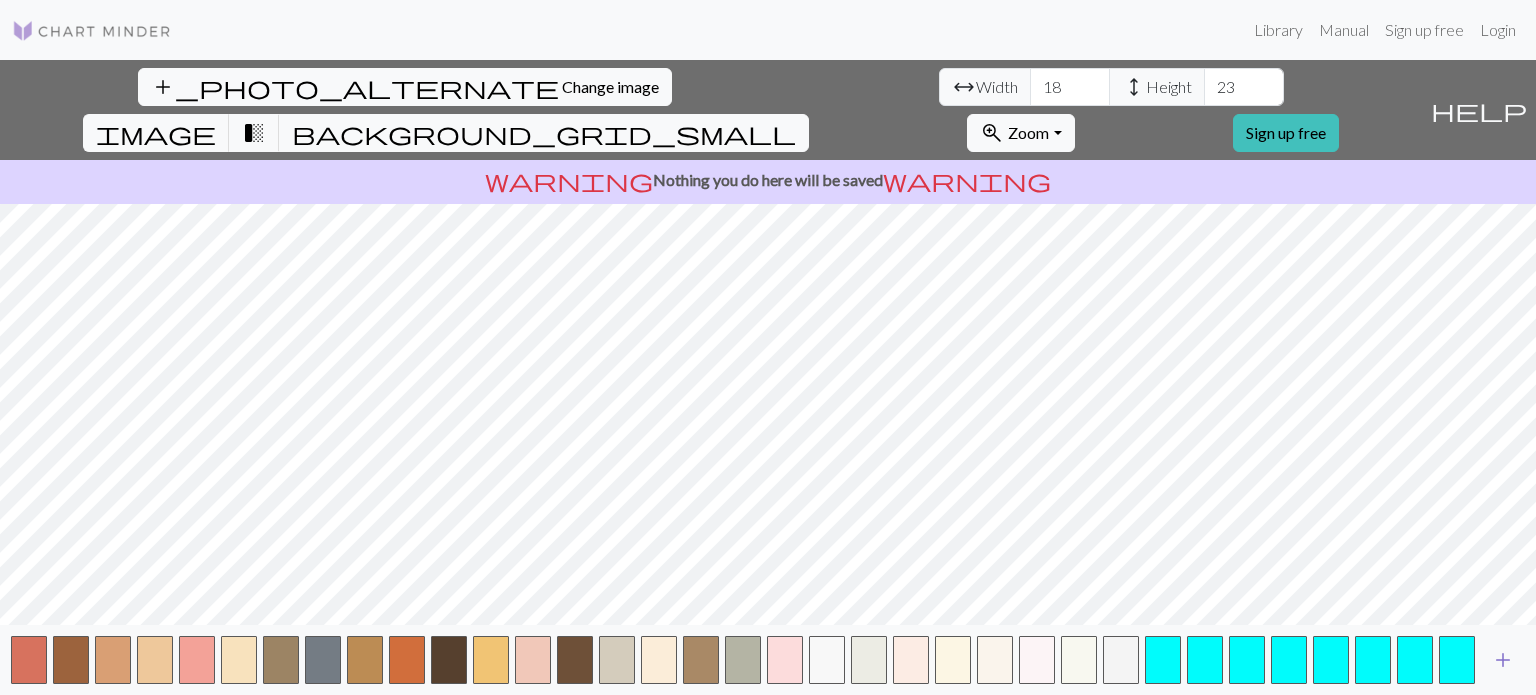 click on "add" at bounding box center (1503, 660) 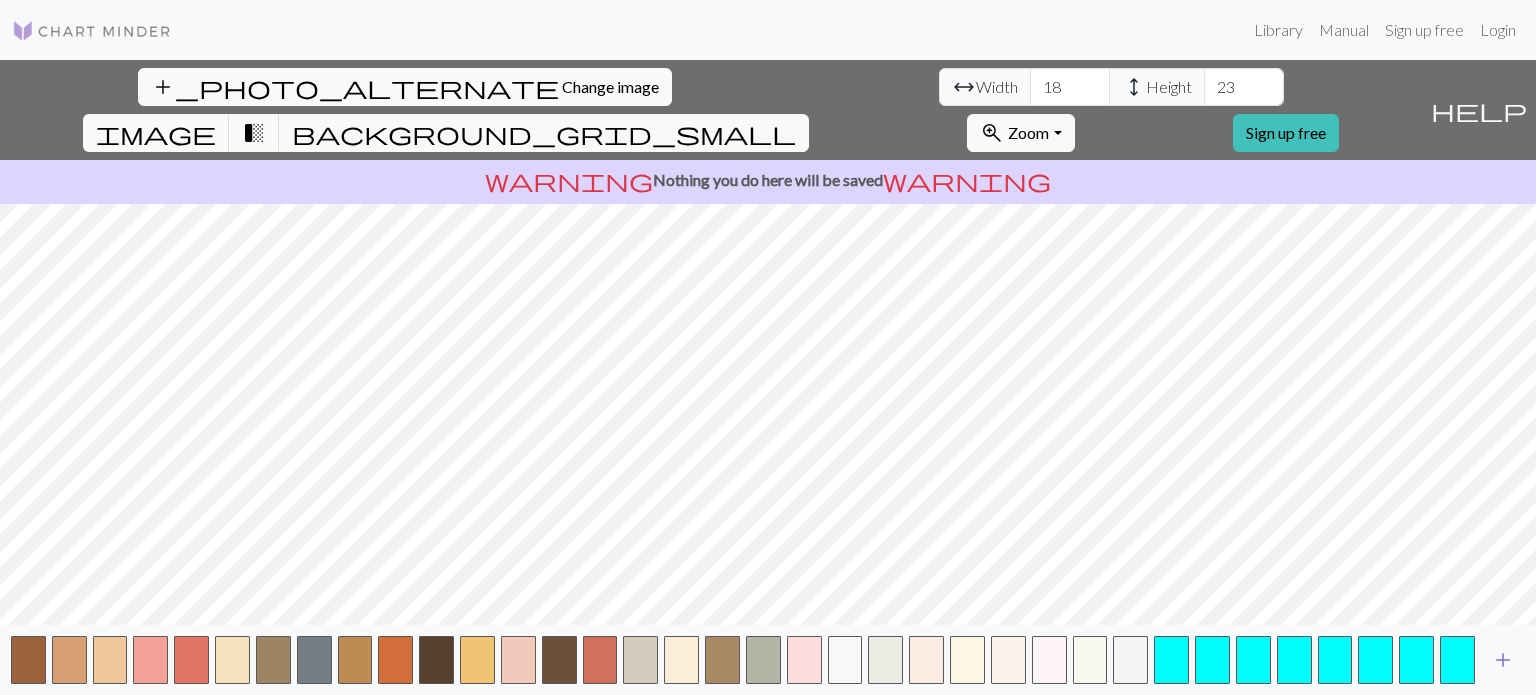 click on "add" at bounding box center [1503, 660] 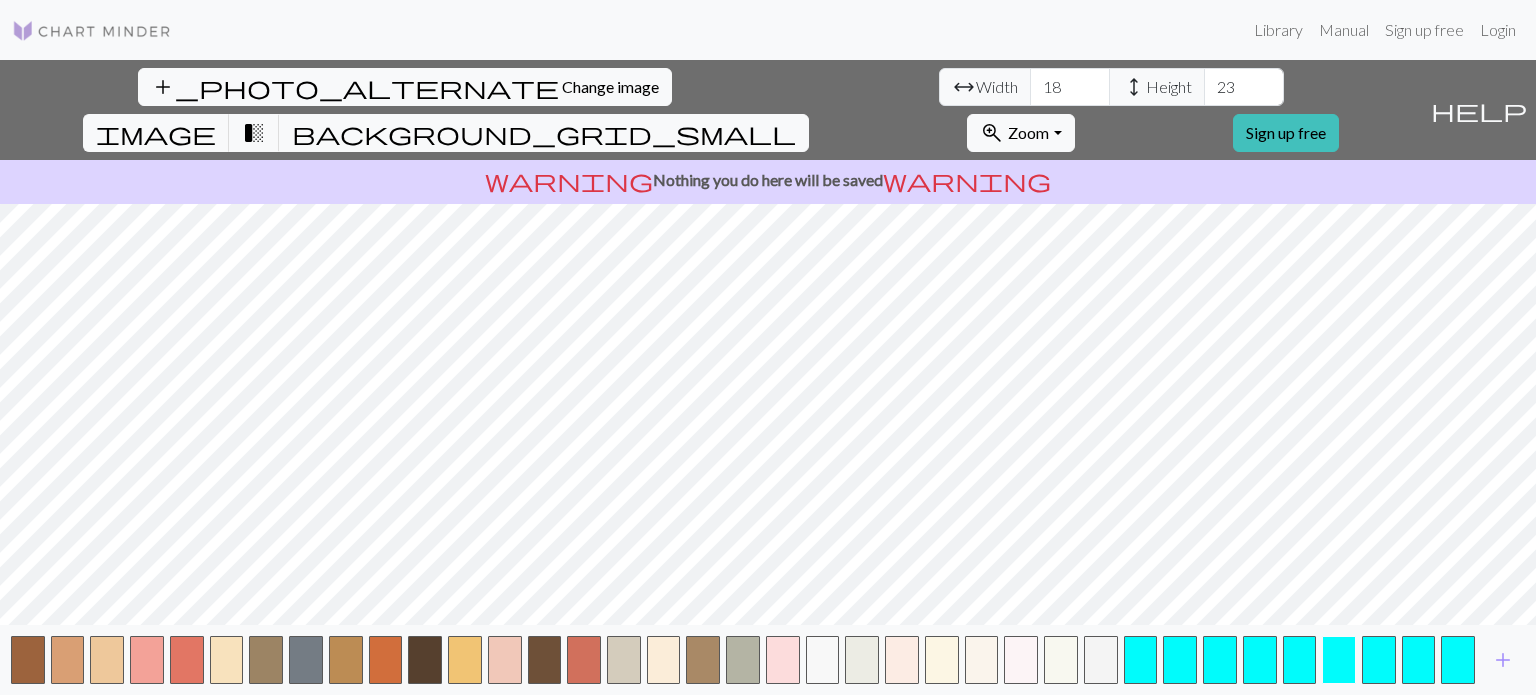 type 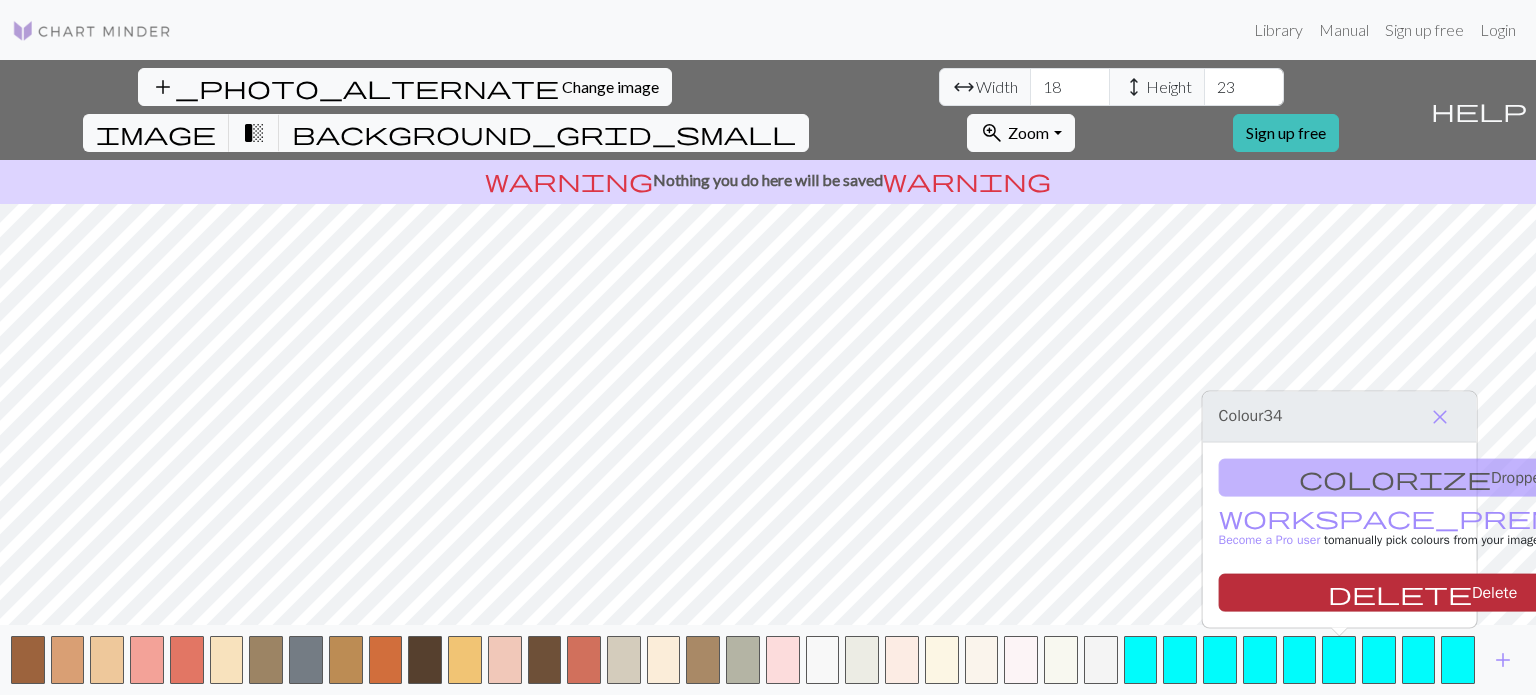 drag, startPoint x: 1352, startPoint y: 649, endPoint x: 1389, endPoint y: 597, distance: 63.82006 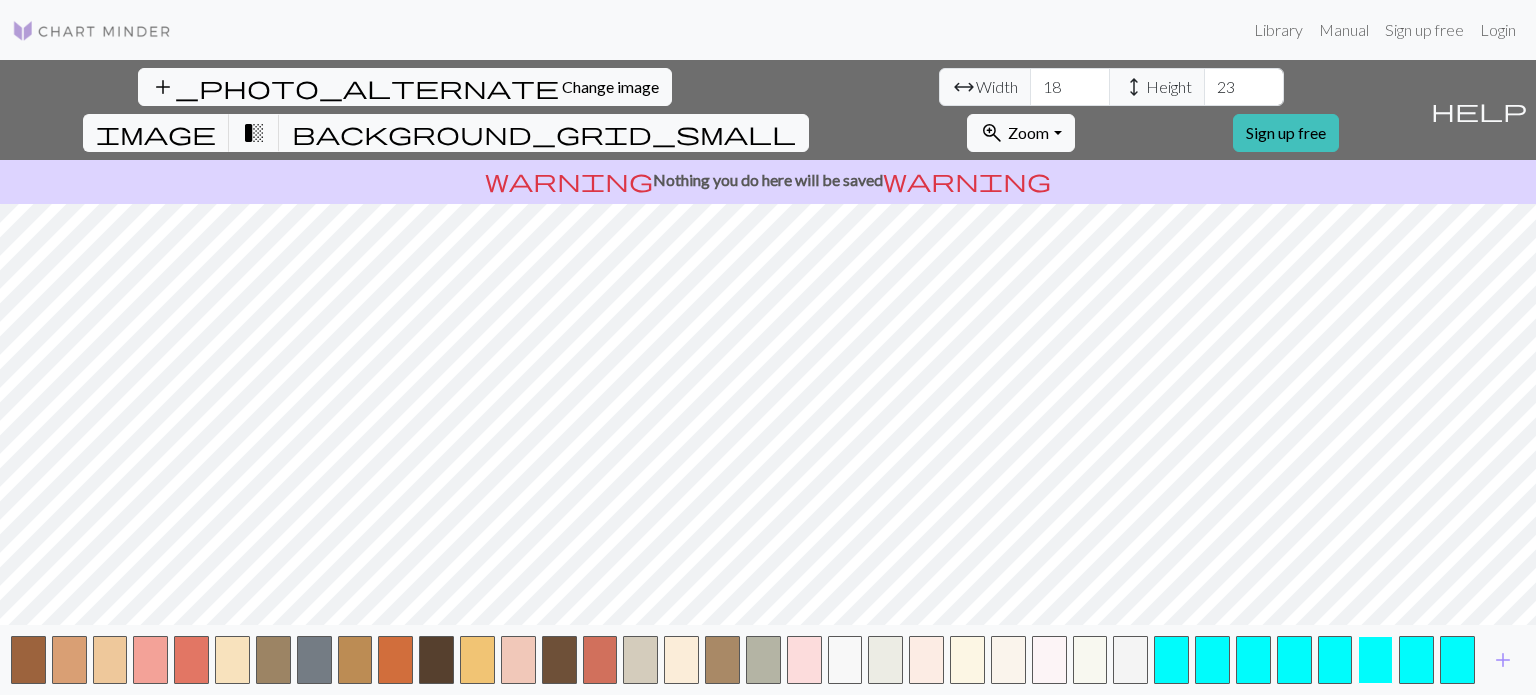 click at bounding box center (1375, 660) 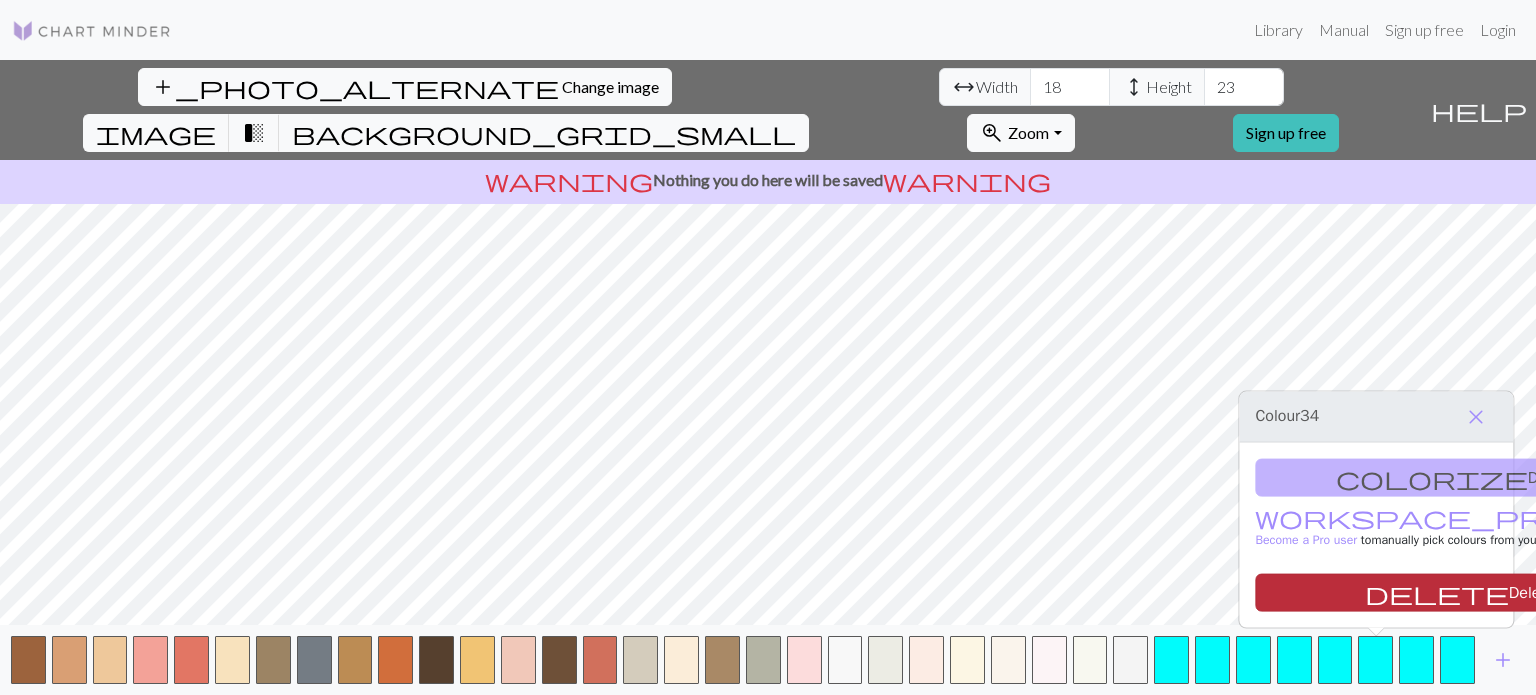 click on "delete Delete" at bounding box center (1459, 593) 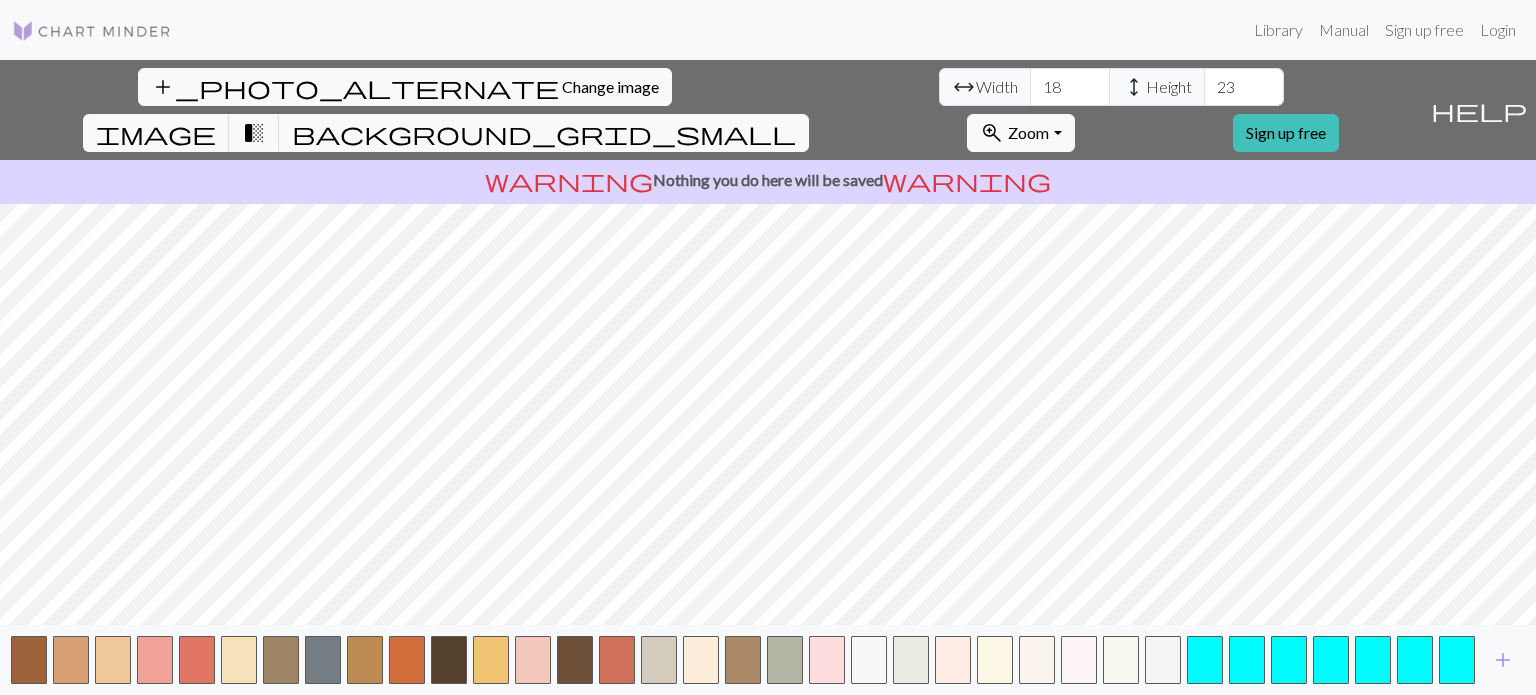 click on "add" at bounding box center [768, 660] 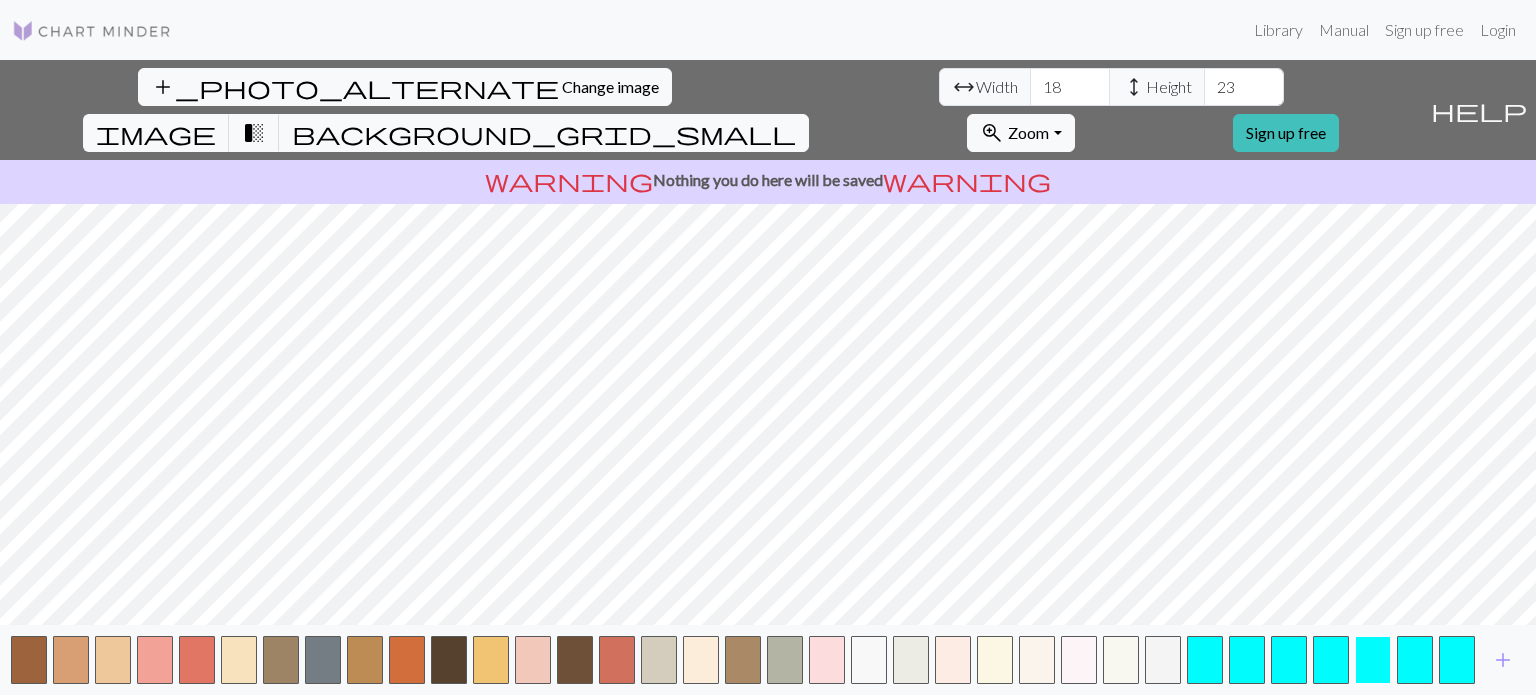 click at bounding box center [1373, 660] 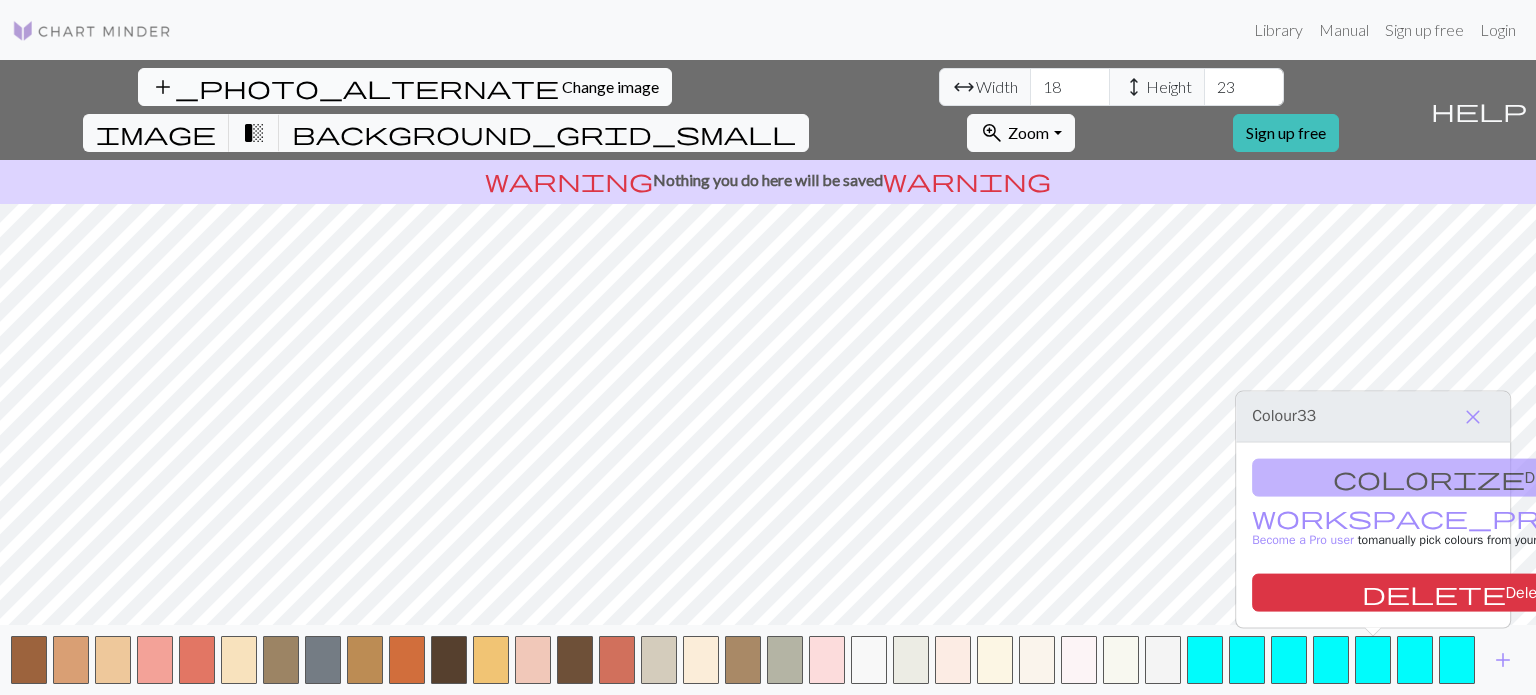 click on "Change image" at bounding box center [610, 86] 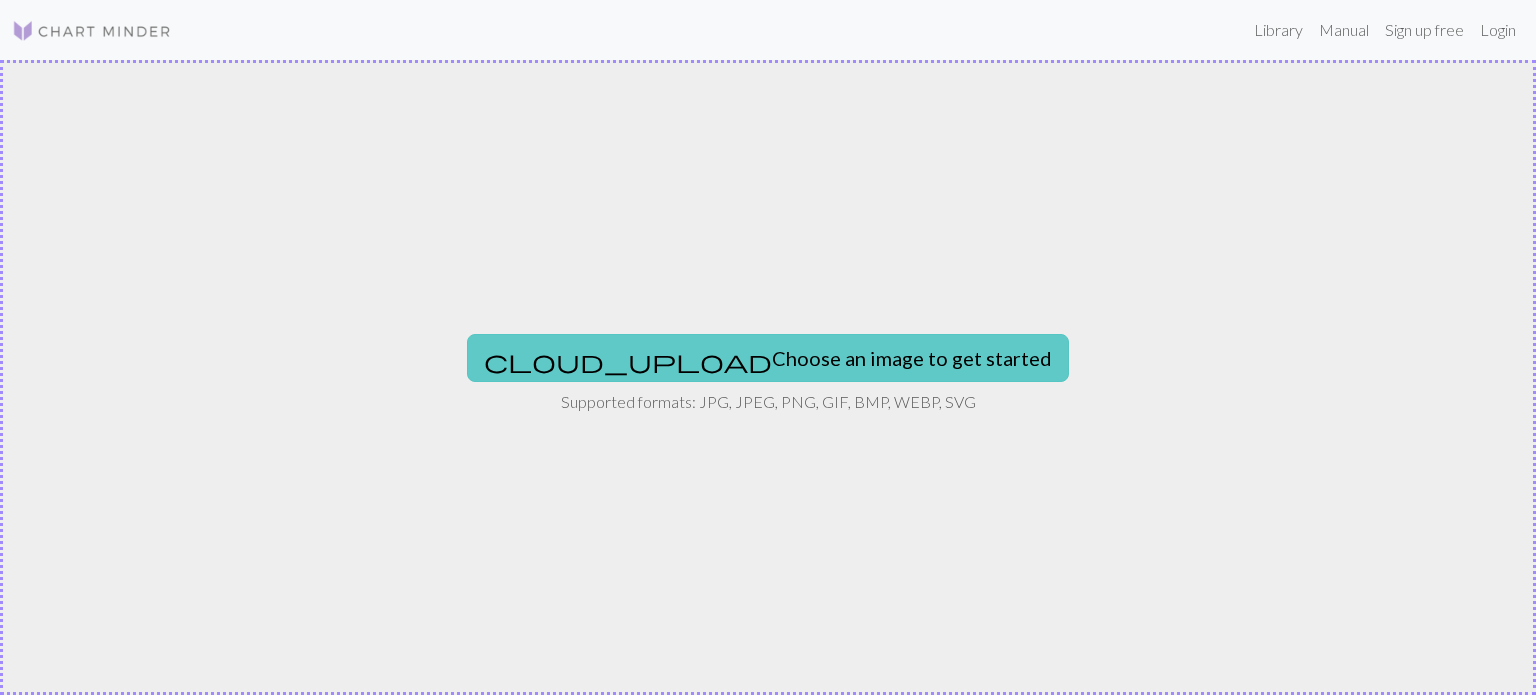 click on "cloud_upload  Choose an image to get started" at bounding box center (768, 358) 